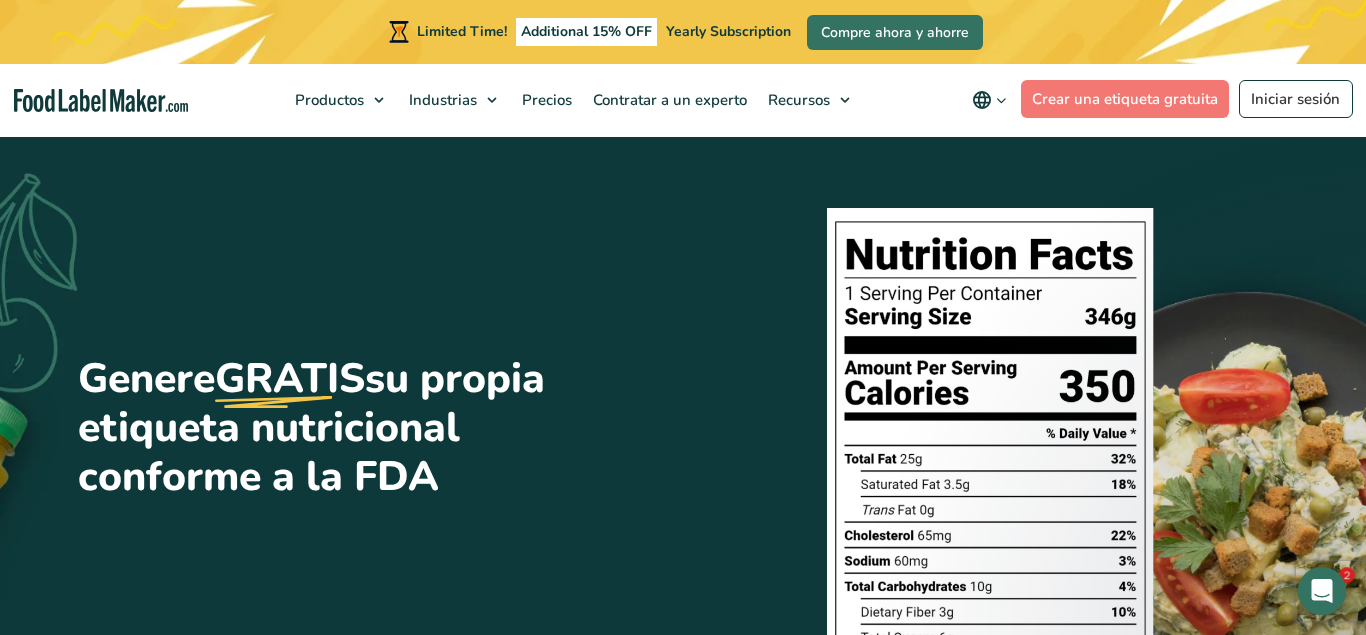 scroll, scrollTop: 0, scrollLeft: 0, axis: both 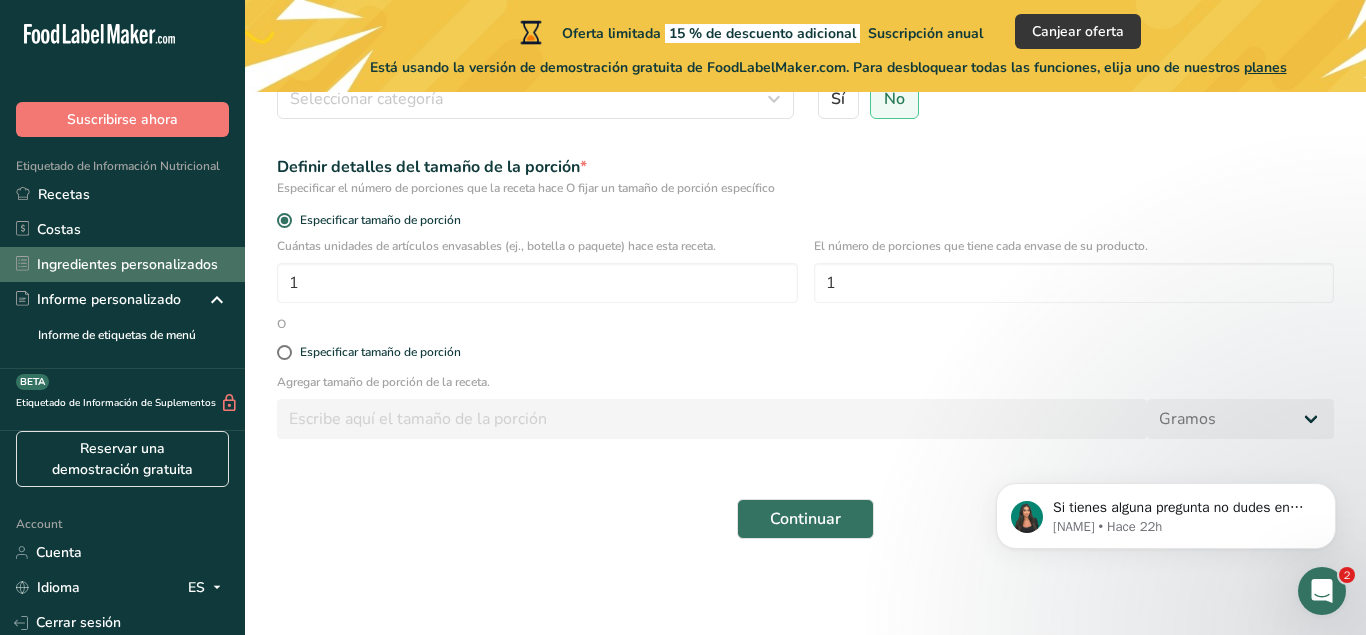 click on "Ingredientes personalizados" at bounding box center [122, 264] 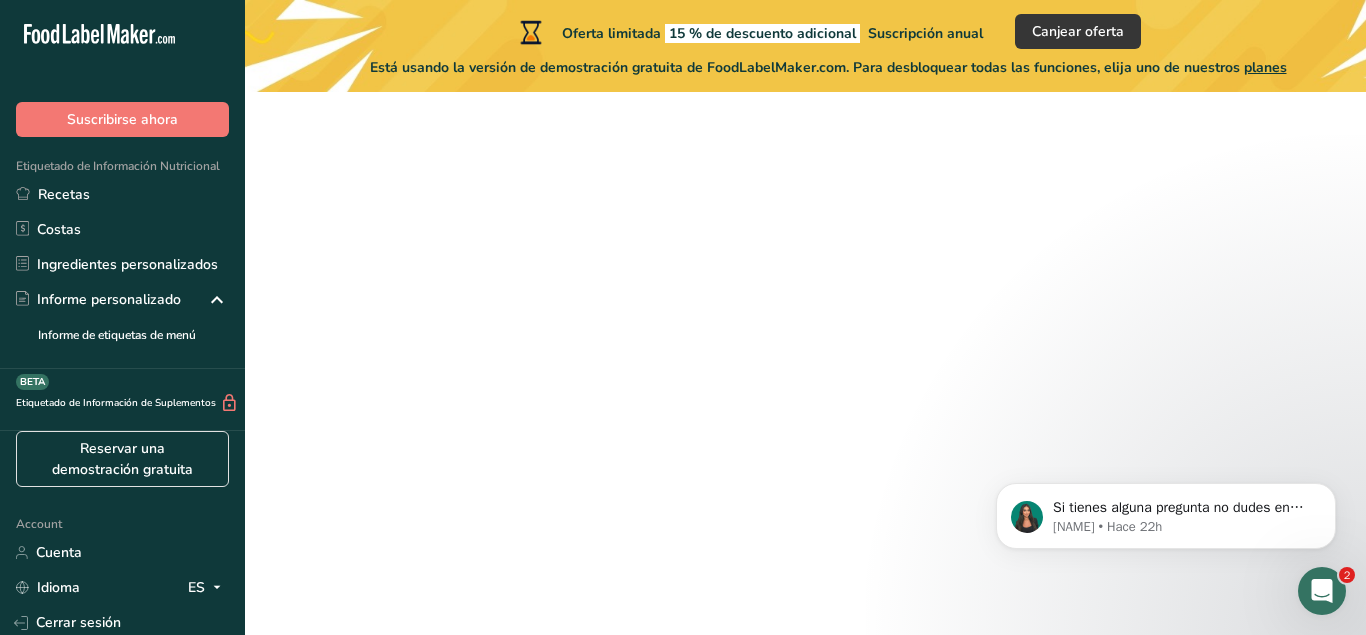scroll, scrollTop: 0, scrollLeft: 0, axis: both 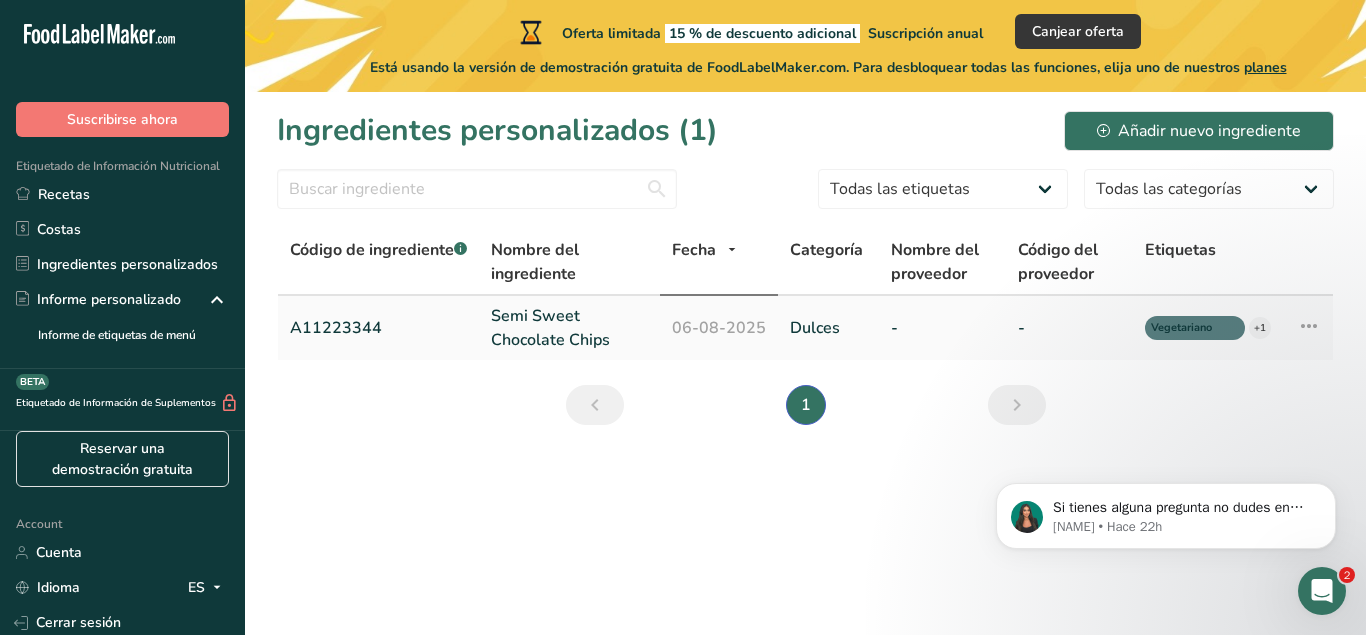 click on "A11223344" at bounding box center [378, 328] 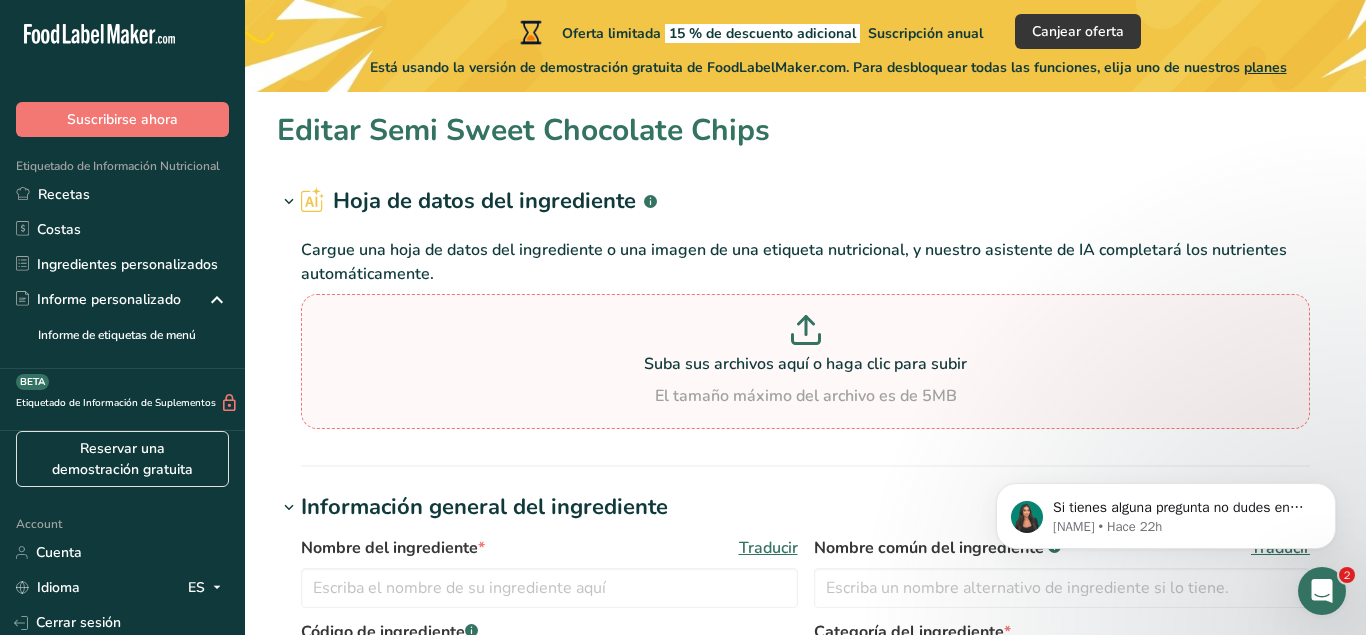 type on "Semi Sweet Chocolate Chips" 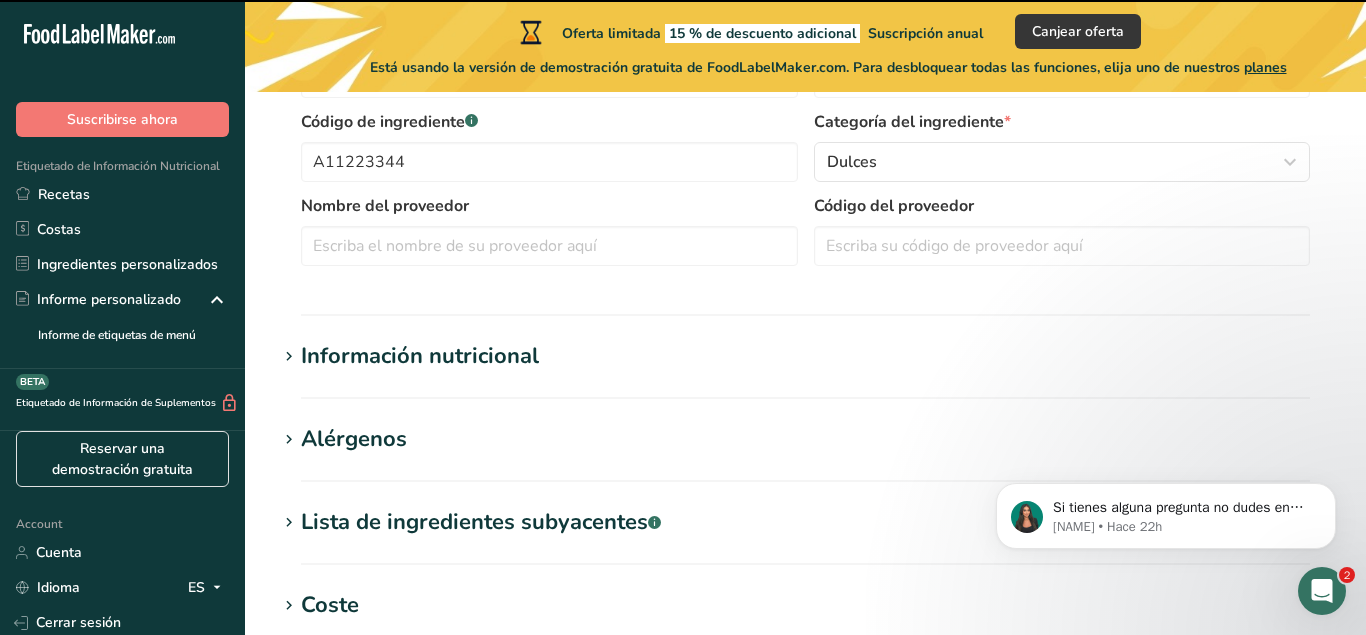 scroll, scrollTop: 408, scrollLeft: 0, axis: vertical 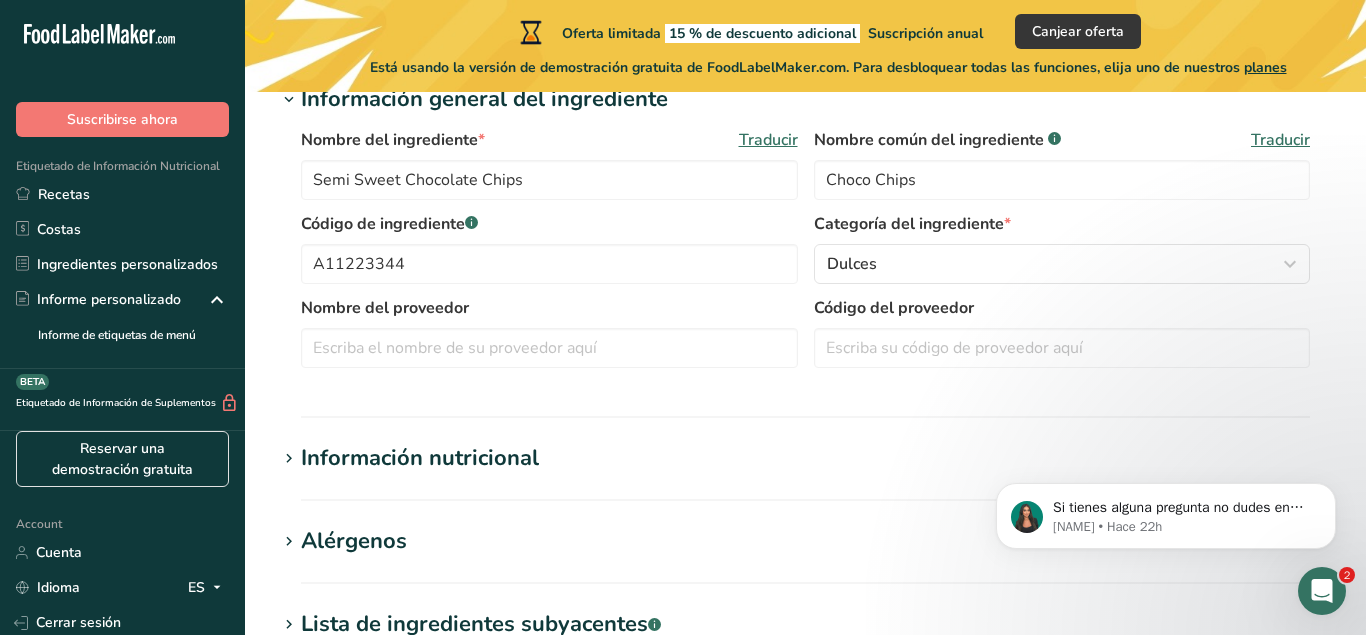 click on "Información nutricional" at bounding box center (420, 458) 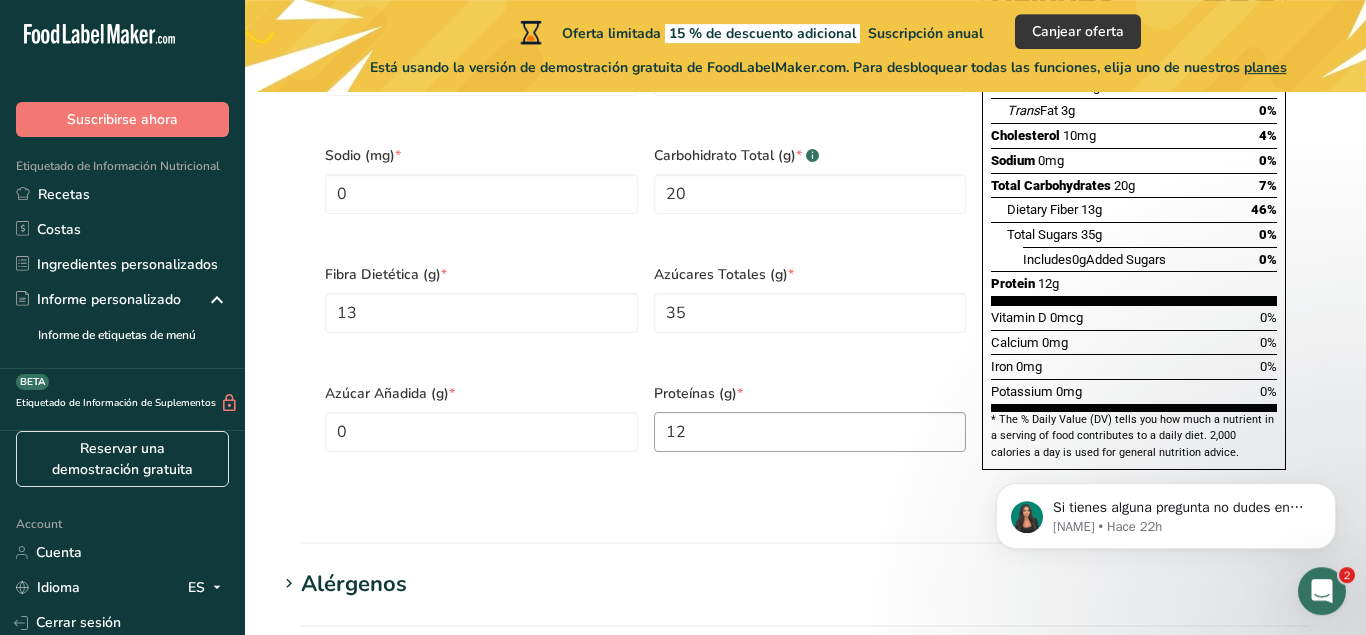 scroll, scrollTop: 1428, scrollLeft: 0, axis: vertical 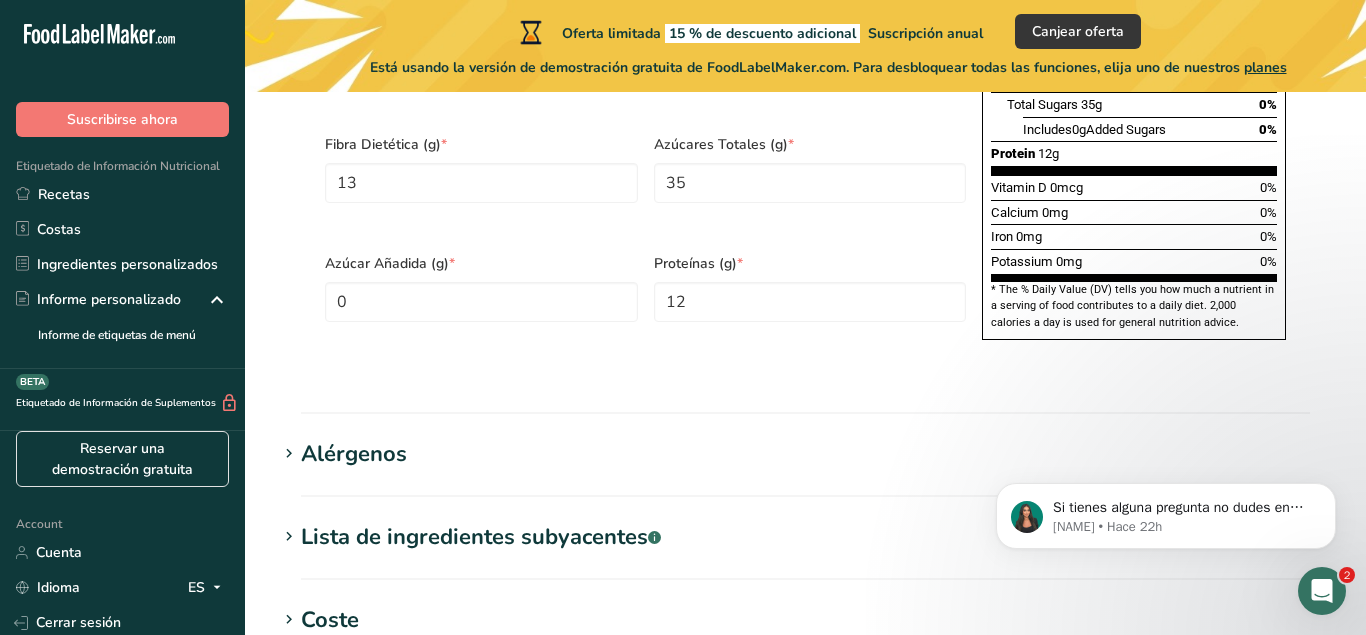 click on "Alérgenos" at bounding box center (354, 454) 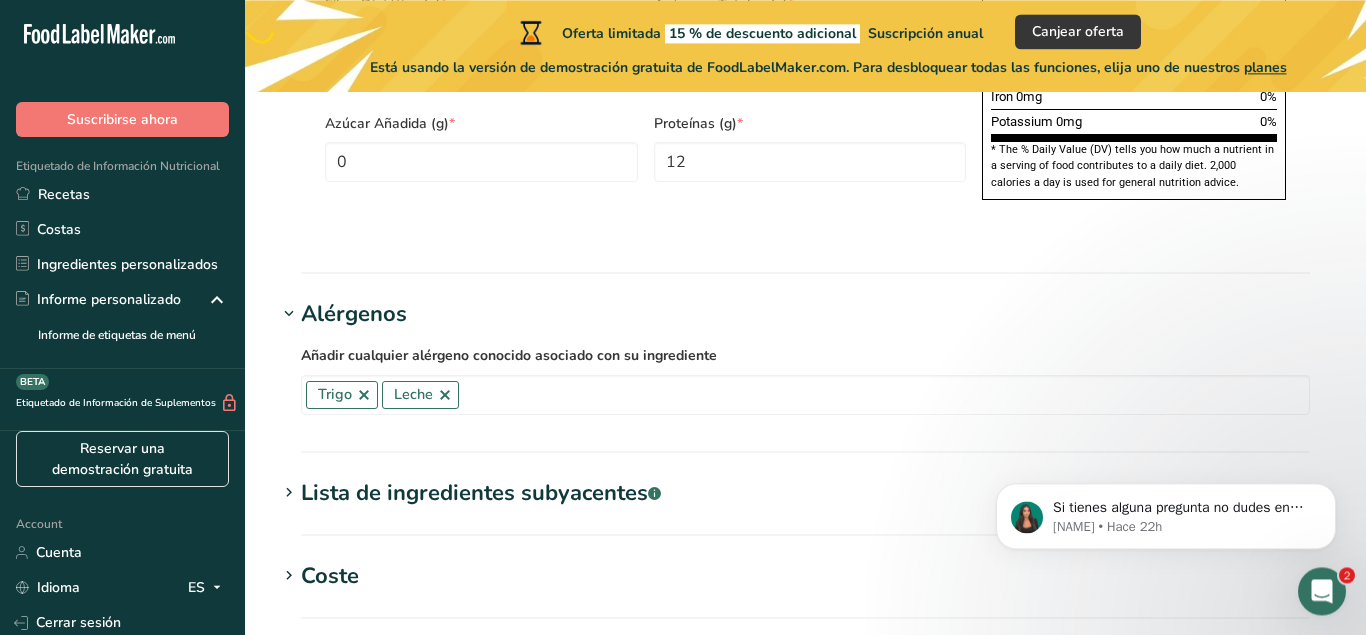 scroll, scrollTop: 1632, scrollLeft: 0, axis: vertical 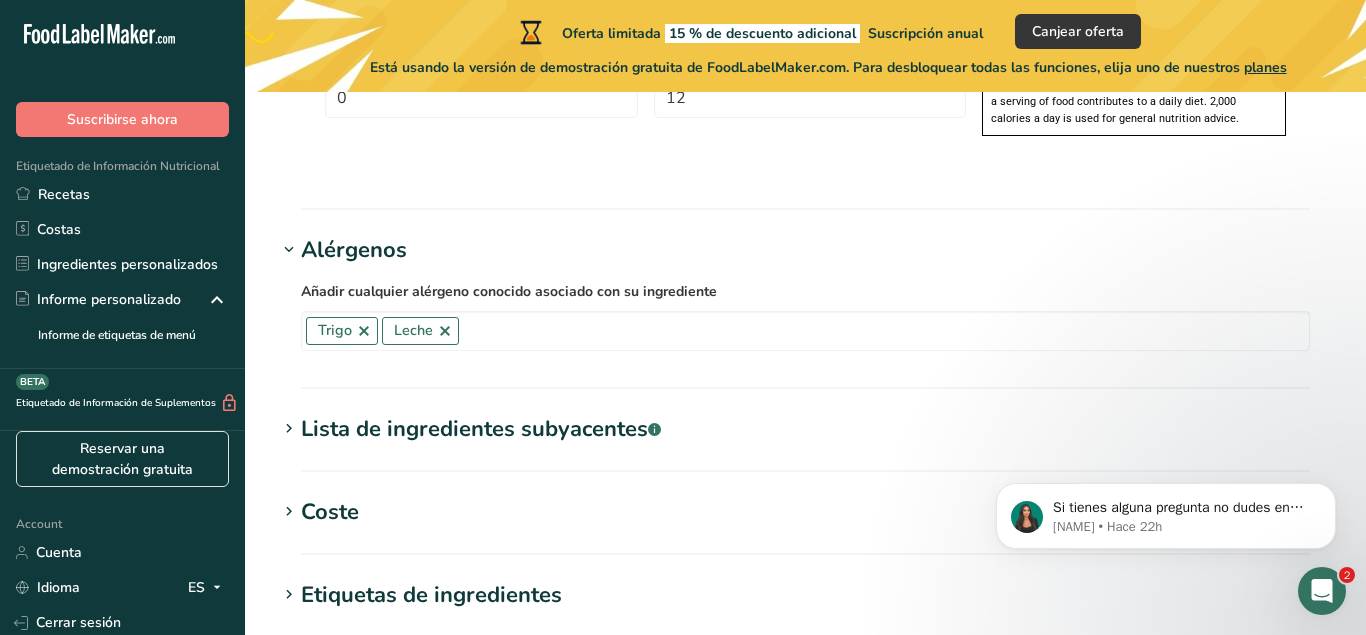 click on "Lista de ingredientes subyacentes
.a-a{fill:#347362;}.b-a{fill:#fff;}" at bounding box center (481, 429) 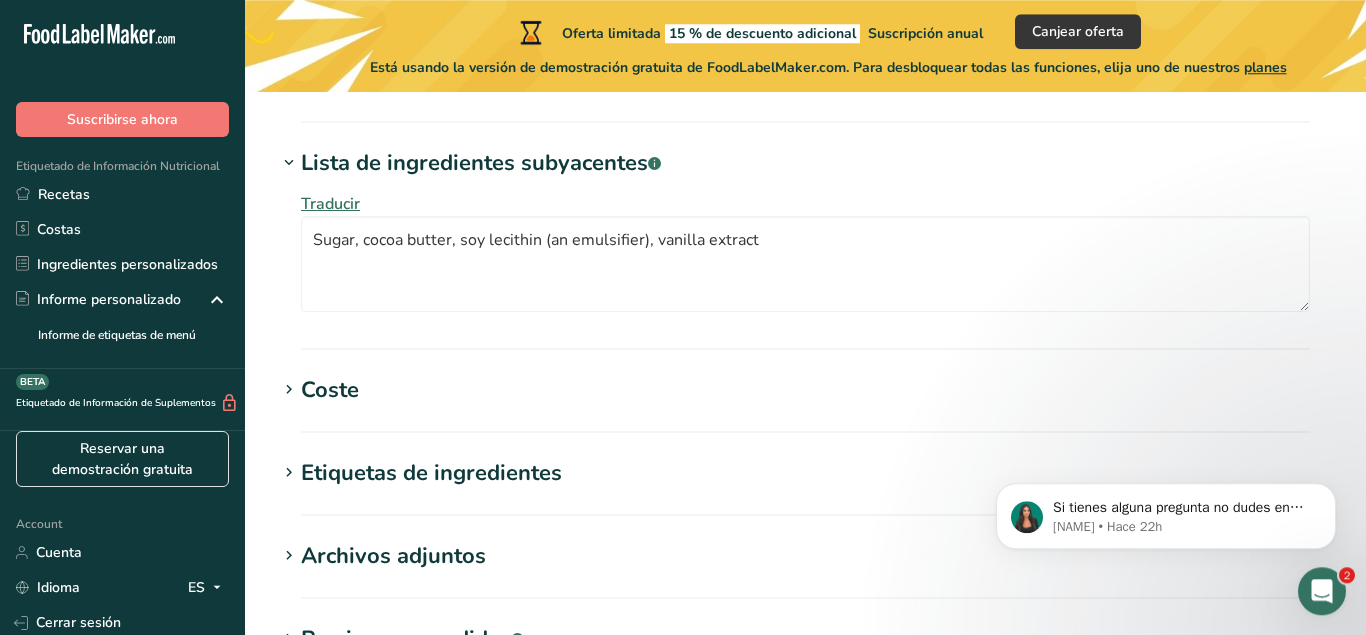 scroll, scrollTop: 1938, scrollLeft: 0, axis: vertical 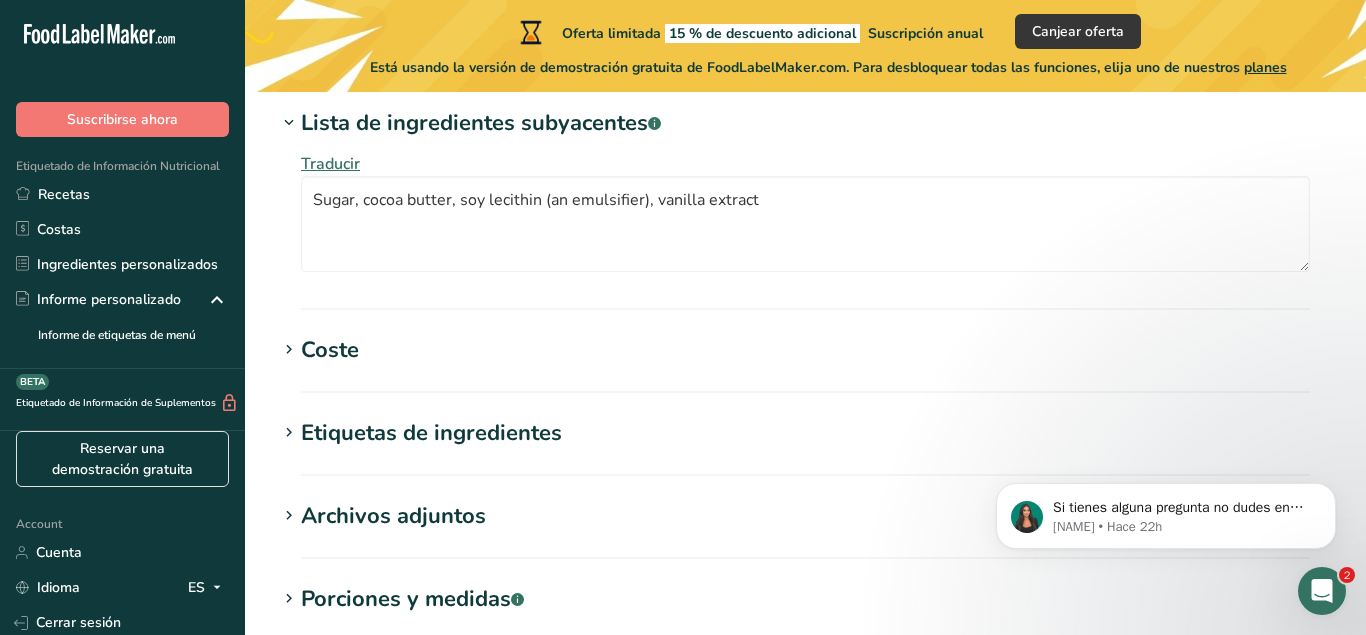 click on "Coste" at bounding box center [330, 350] 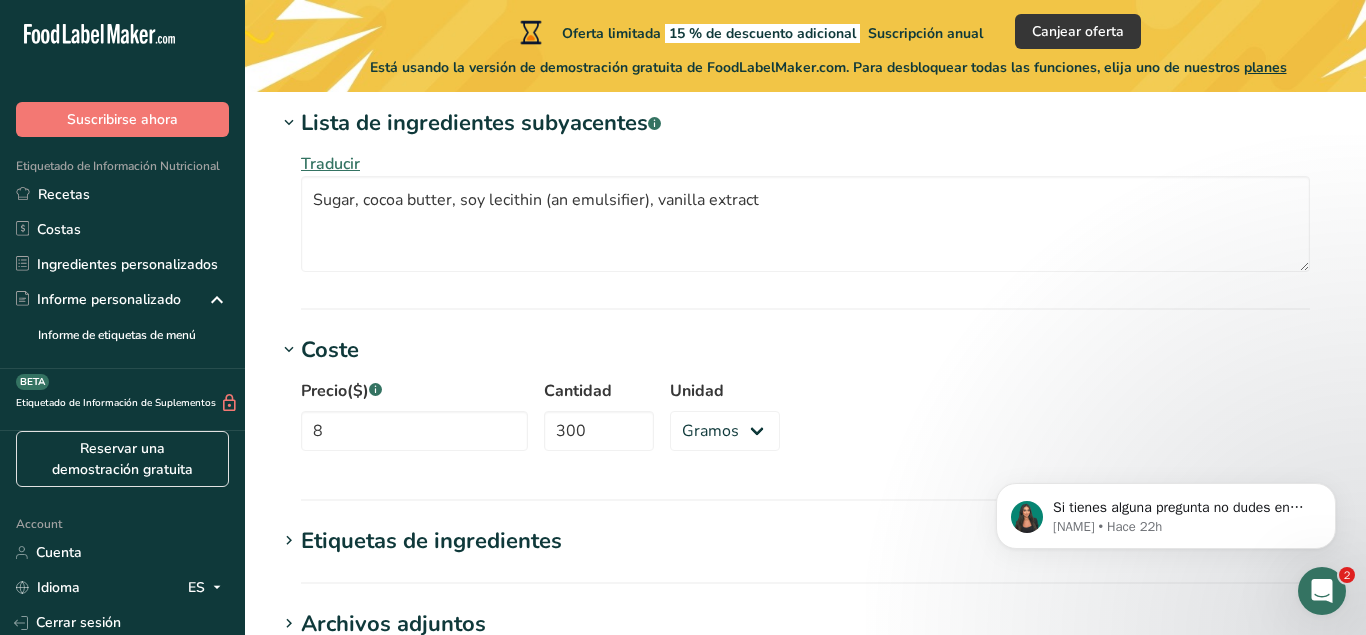click on "Etiquetas de ingredientes" at bounding box center (431, 541) 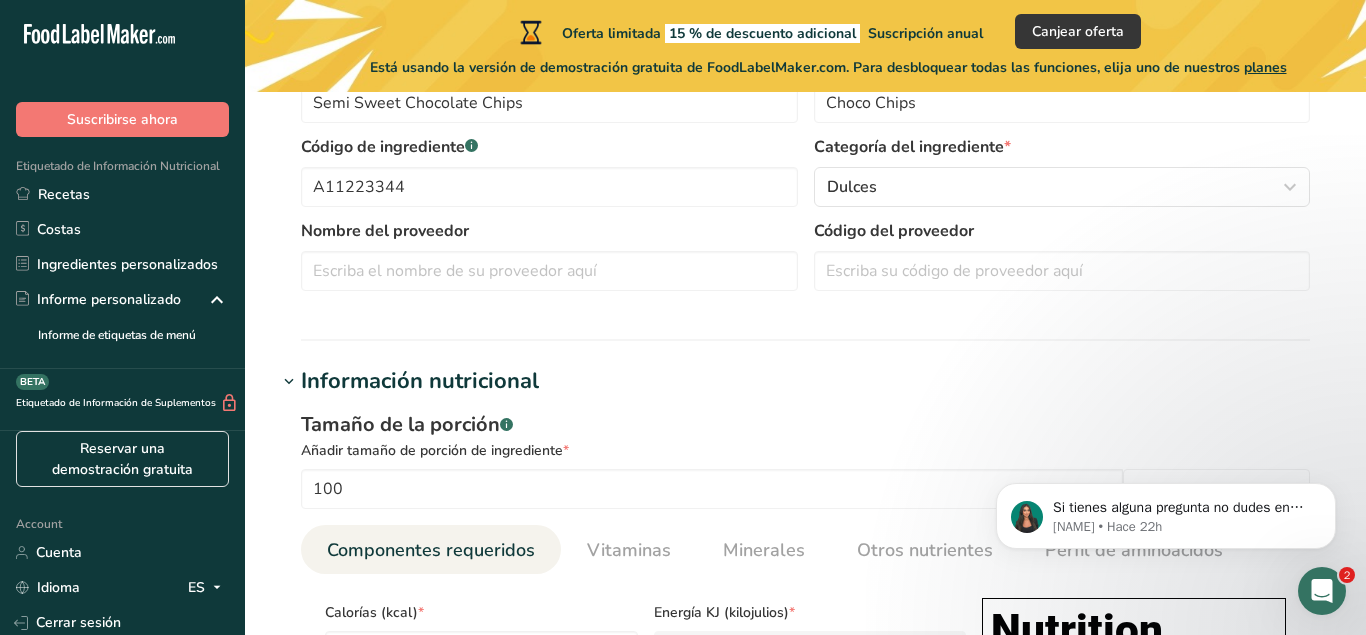 scroll, scrollTop: 0, scrollLeft: 0, axis: both 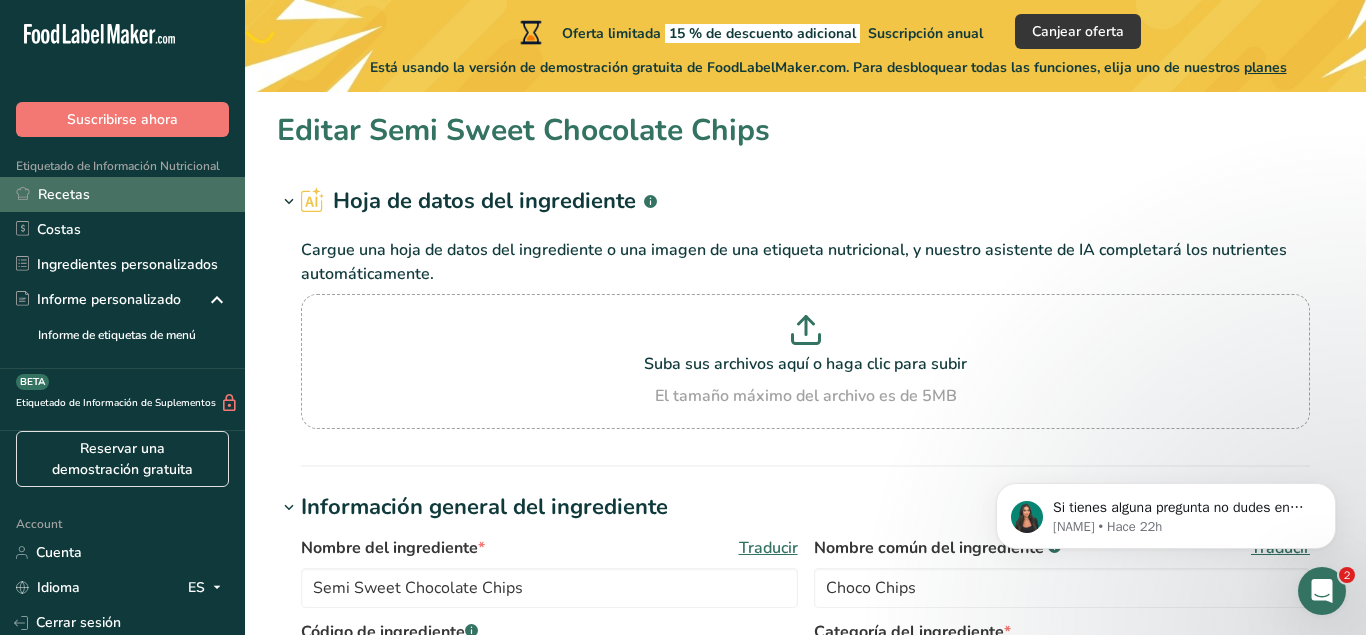 click on "Recetas" at bounding box center [122, 194] 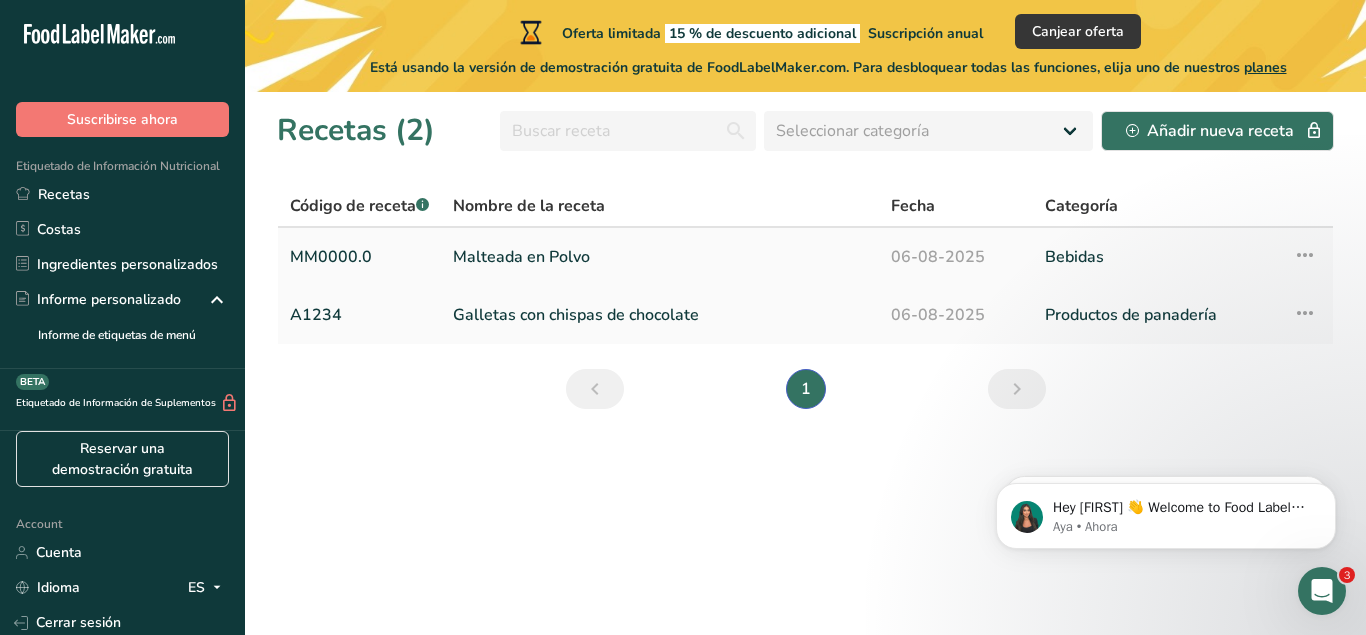 click on "Malteada en Polvo" at bounding box center (660, 257) 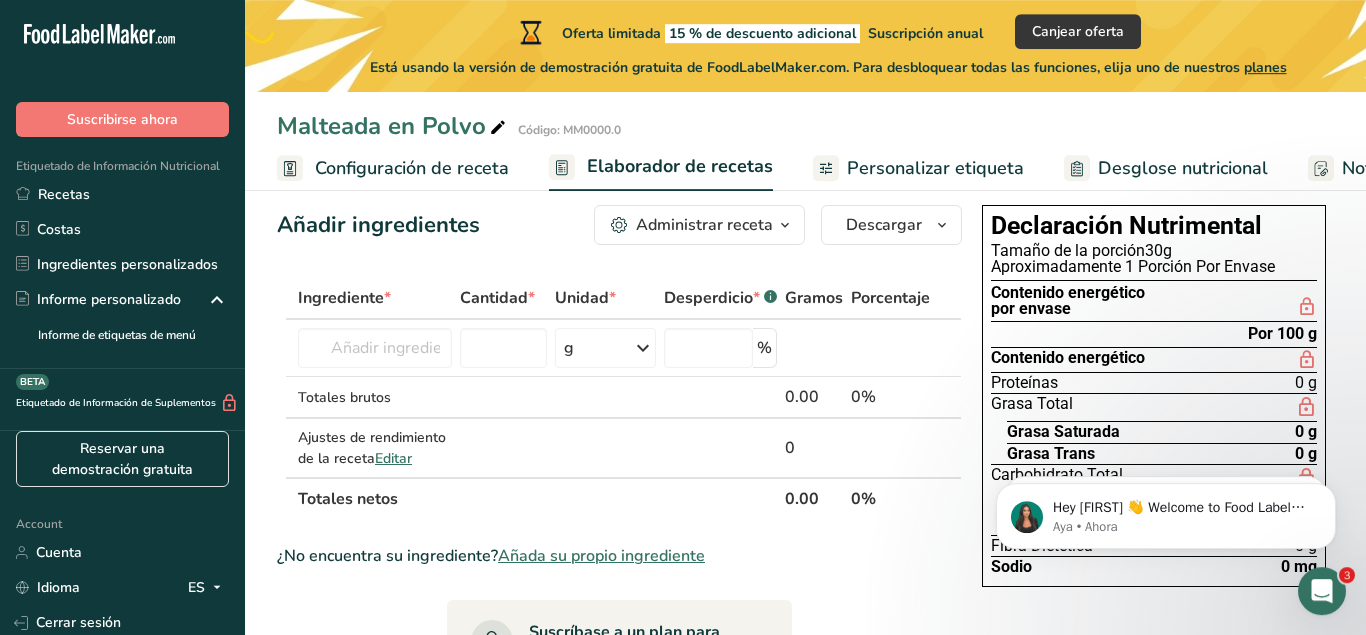 scroll, scrollTop: 0, scrollLeft: 0, axis: both 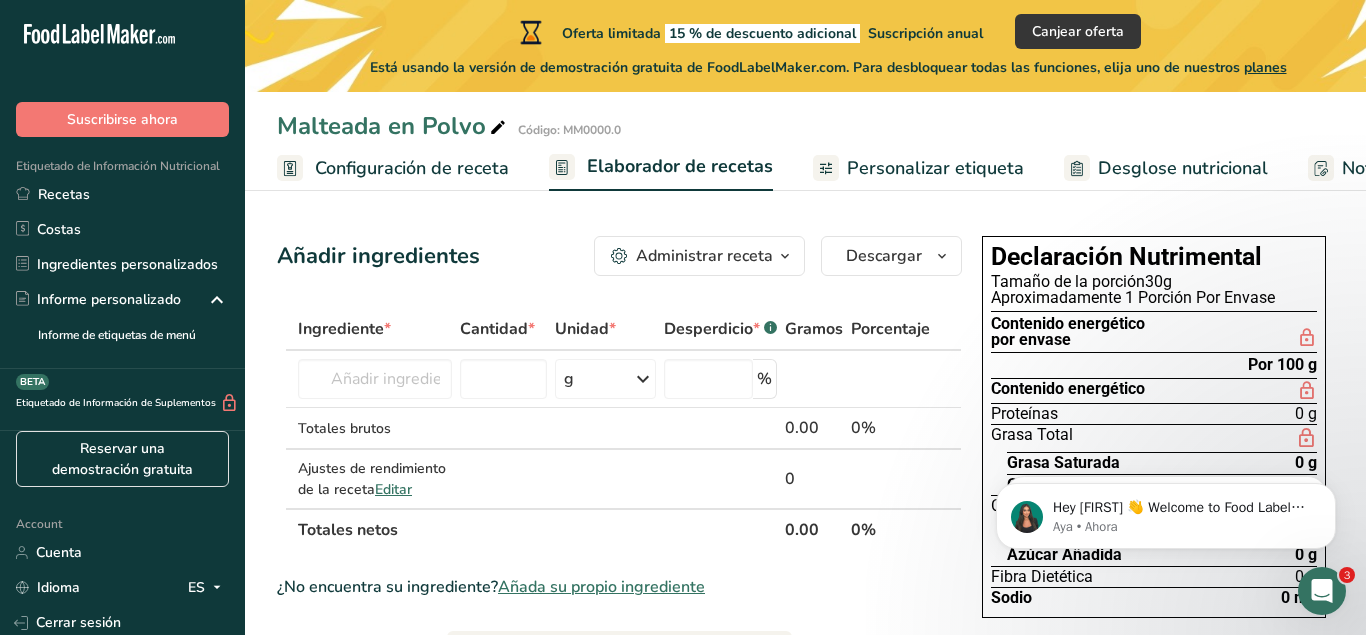 click on "Añada su propio ingrediente" at bounding box center (601, 587) 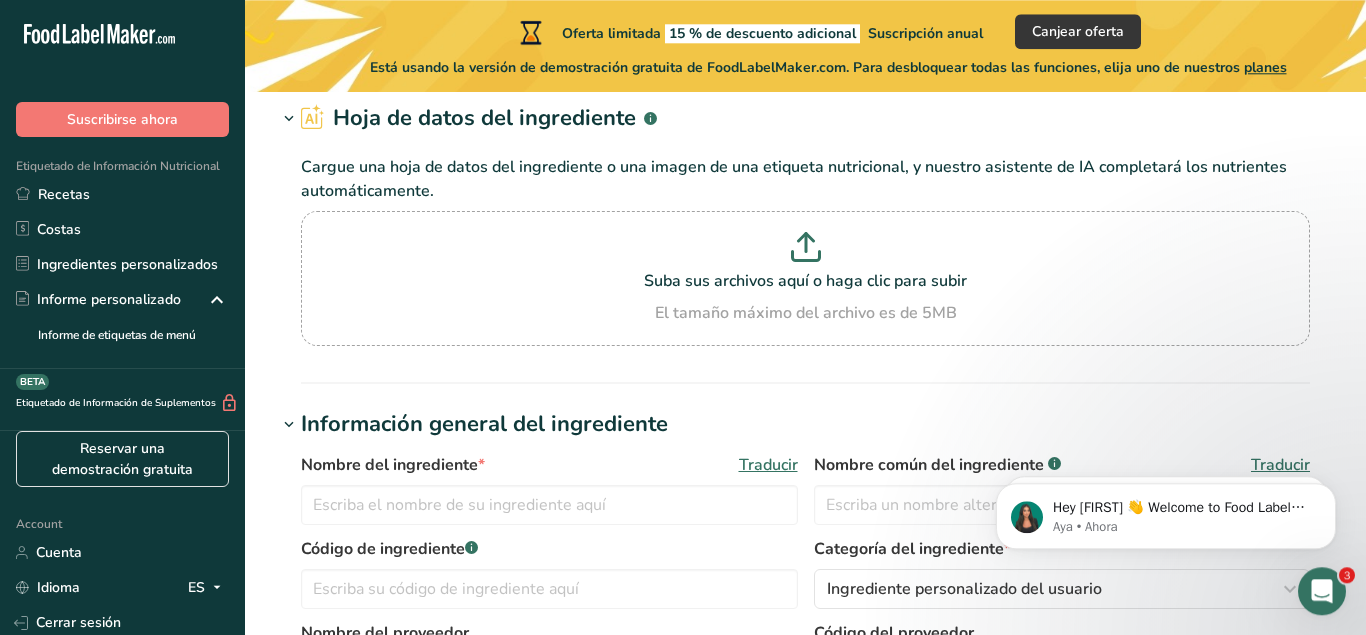 scroll, scrollTop: 0, scrollLeft: 0, axis: both 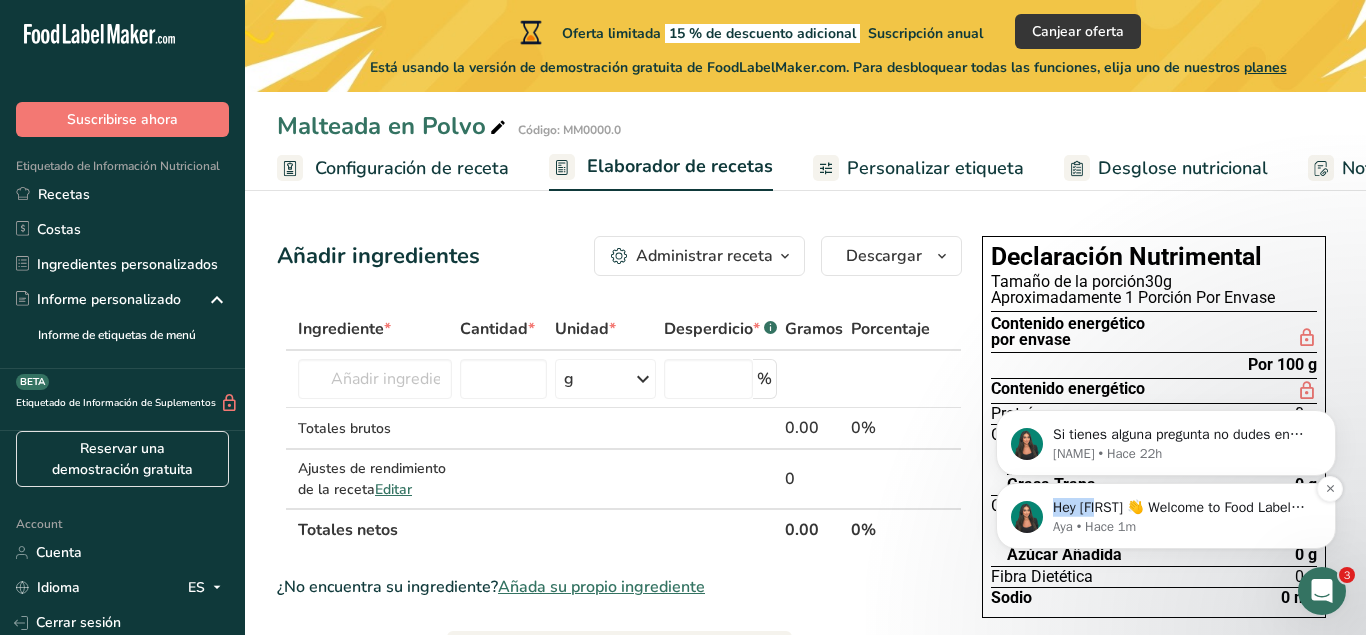 drag, startPoint x: 1105, startPoint y: 503, endPoint x: 888, endPoint y: 501, distance: 217.00922 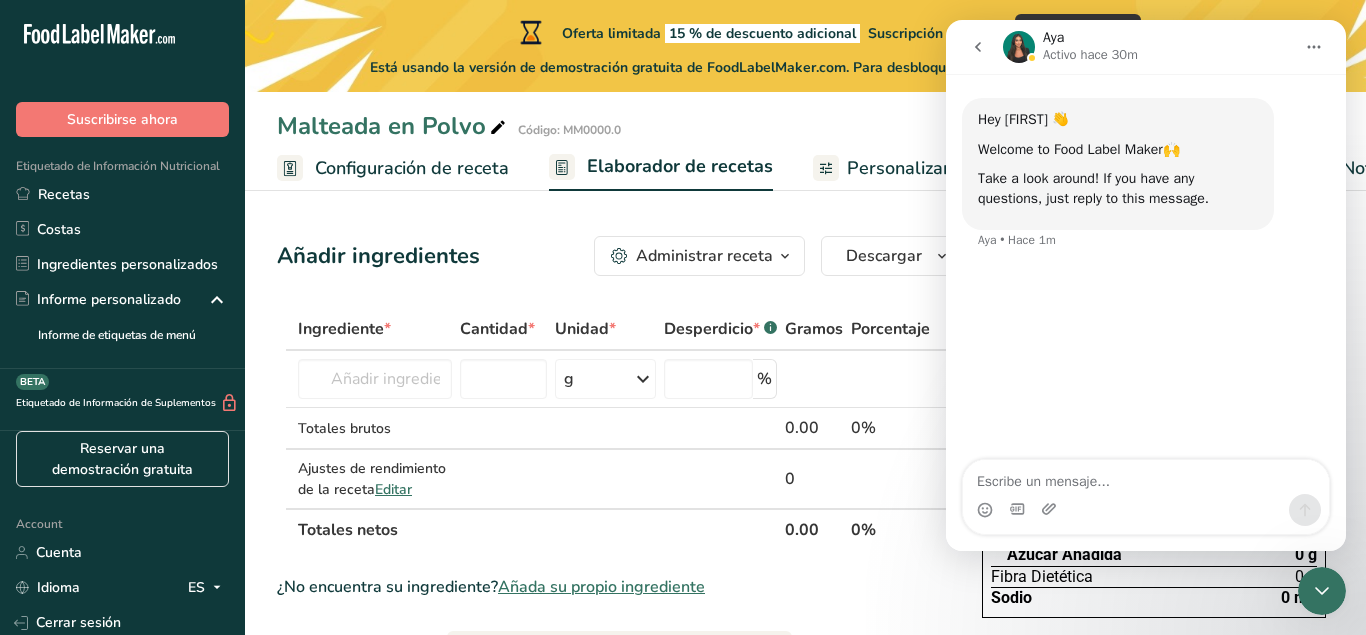 scroll, scrollTop: 0, scrollLeft: 0, axis: both 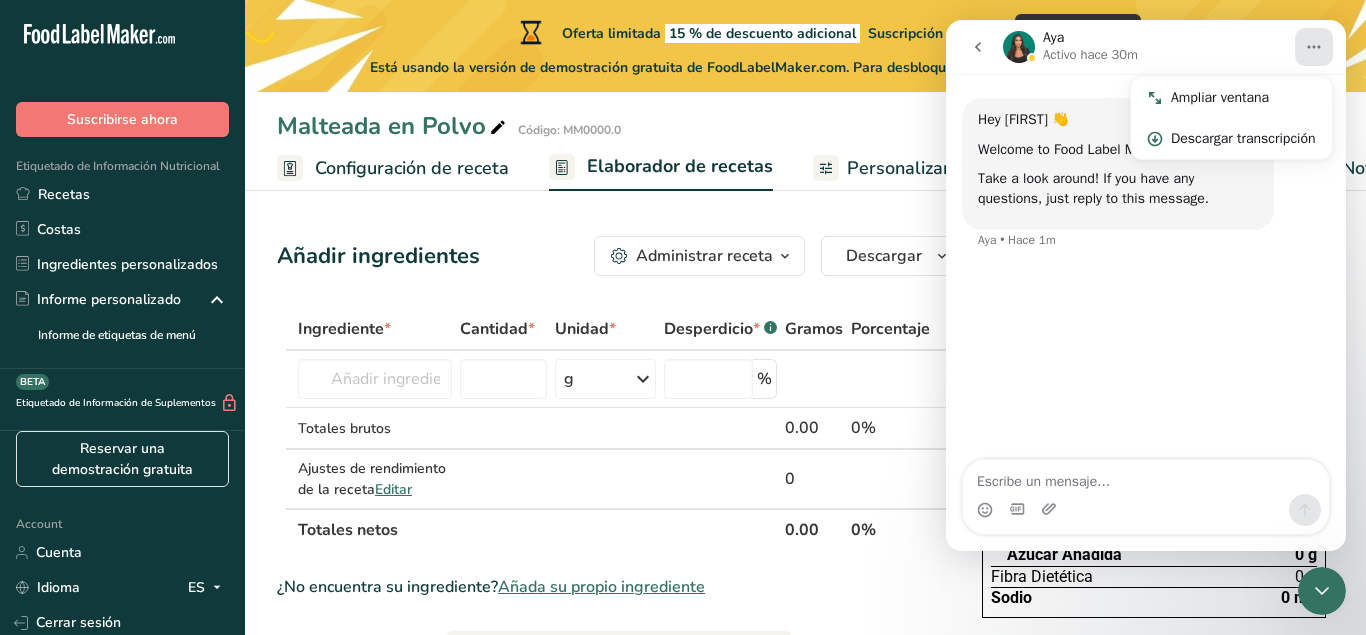 click on "Hey [FIRST] 👋 Welcome to Food Label Maker🙌 Take a look around! If you have any questions, just reply to this message.   [NAME]    •   Hace 1m" at bounding box center (1146, 268) 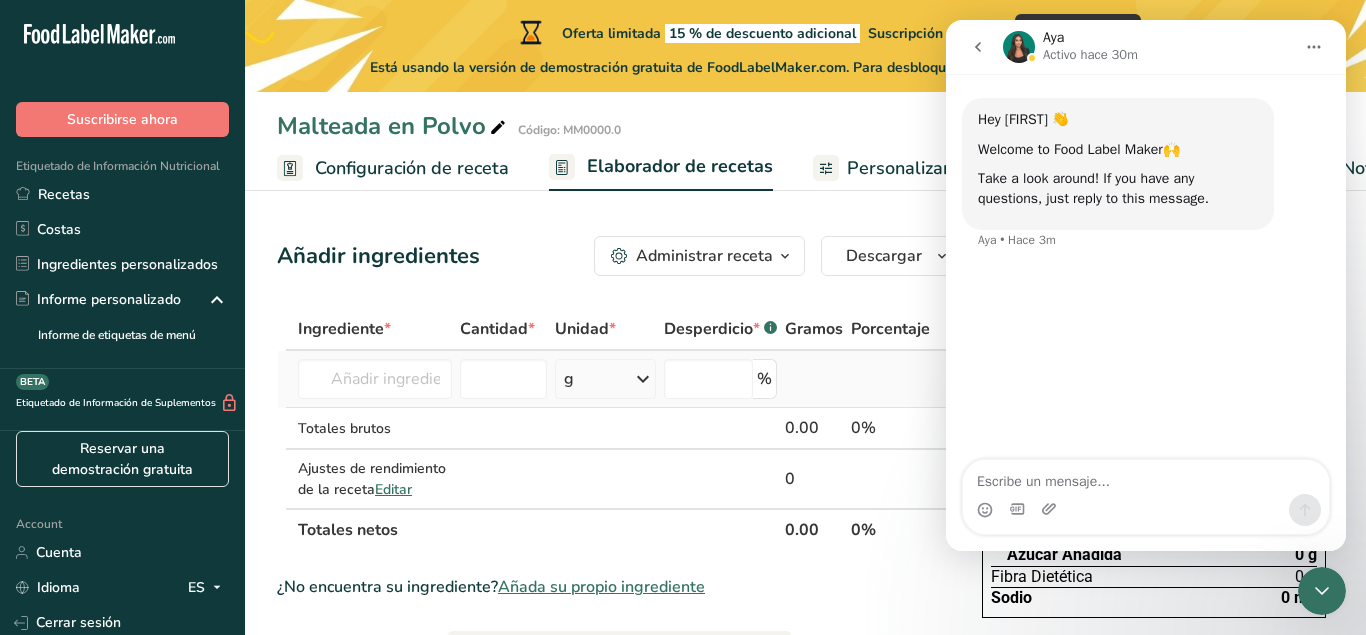 click at bounding box center (890, 379) 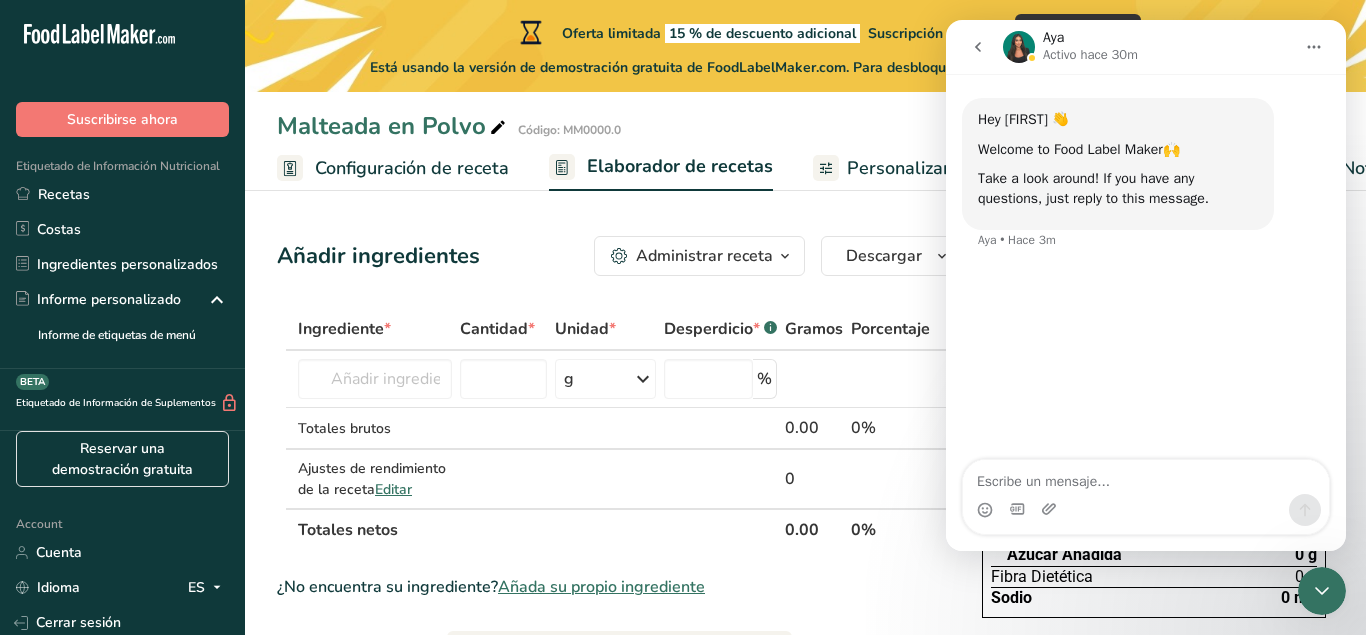 click 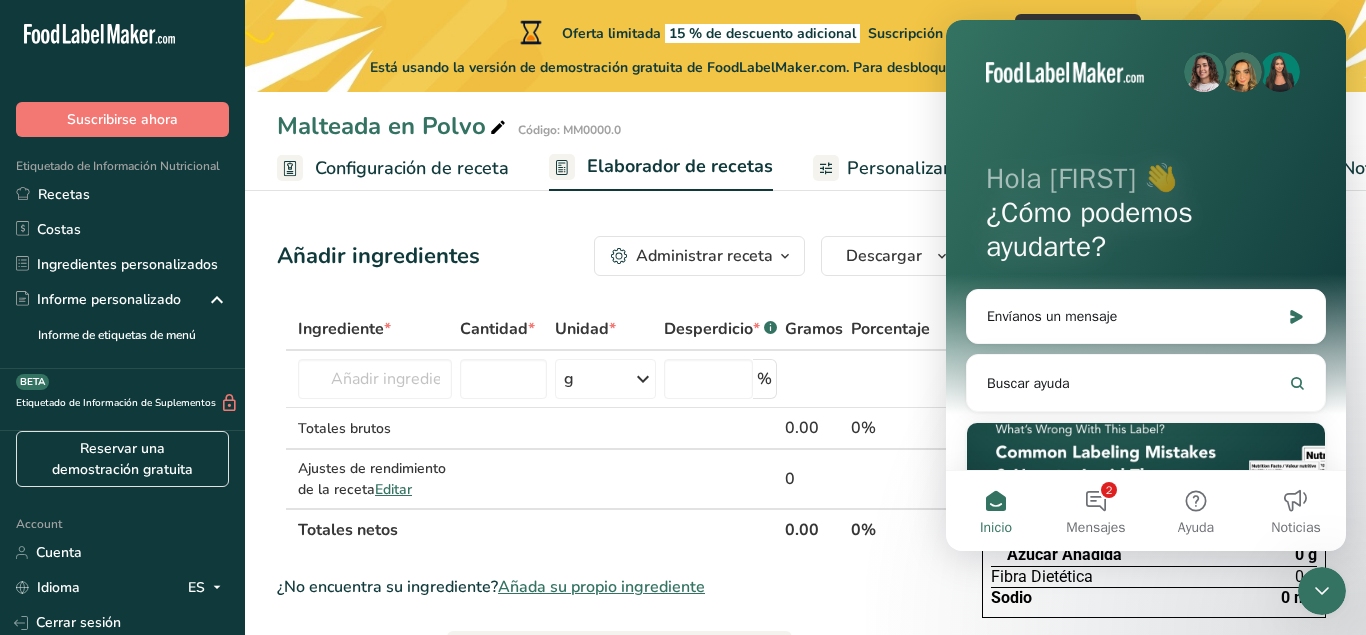 click on "Malteada en Polvo
Código: MM0000.0" at bounding box center [805, 126] 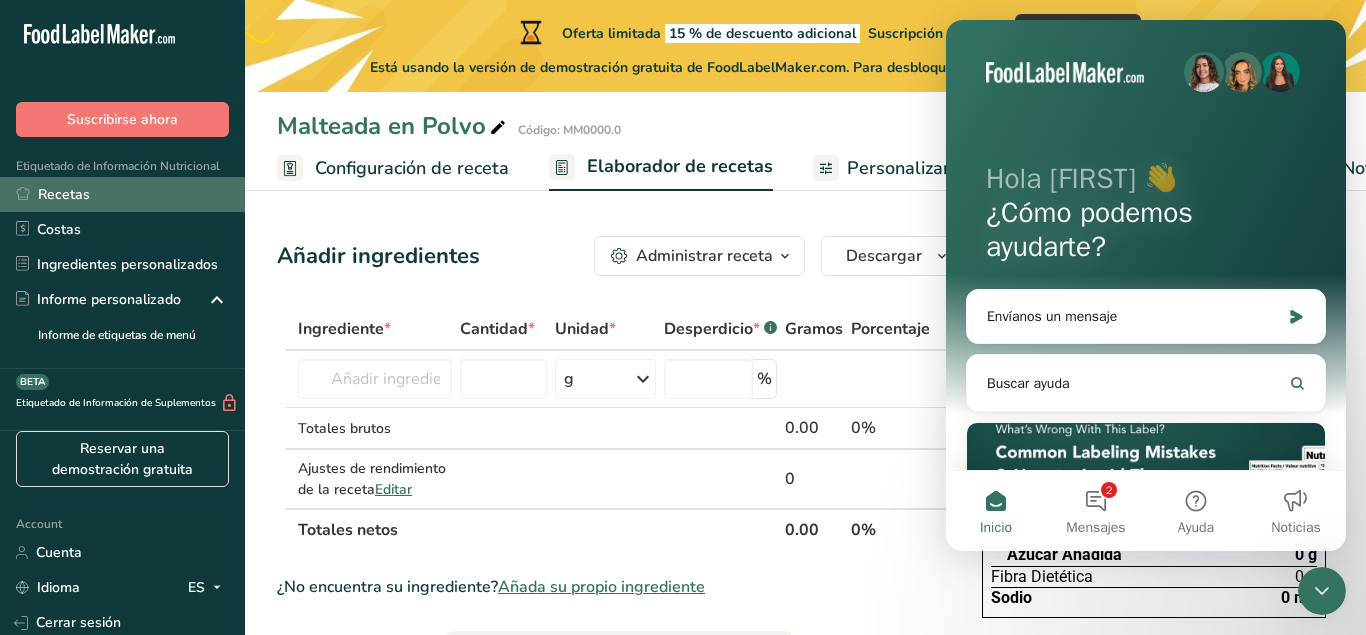 click on "Recetas" at bounding box center [122, 194] 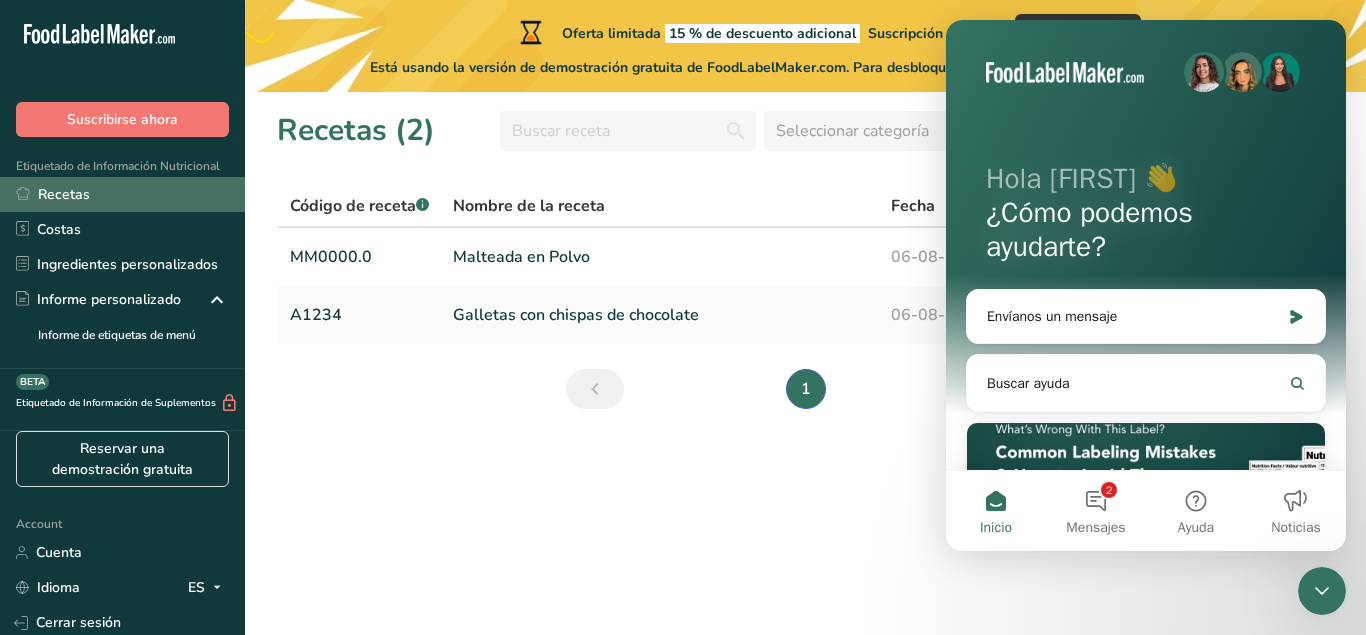 click on "Recetas" at bounding box center (122, 194) 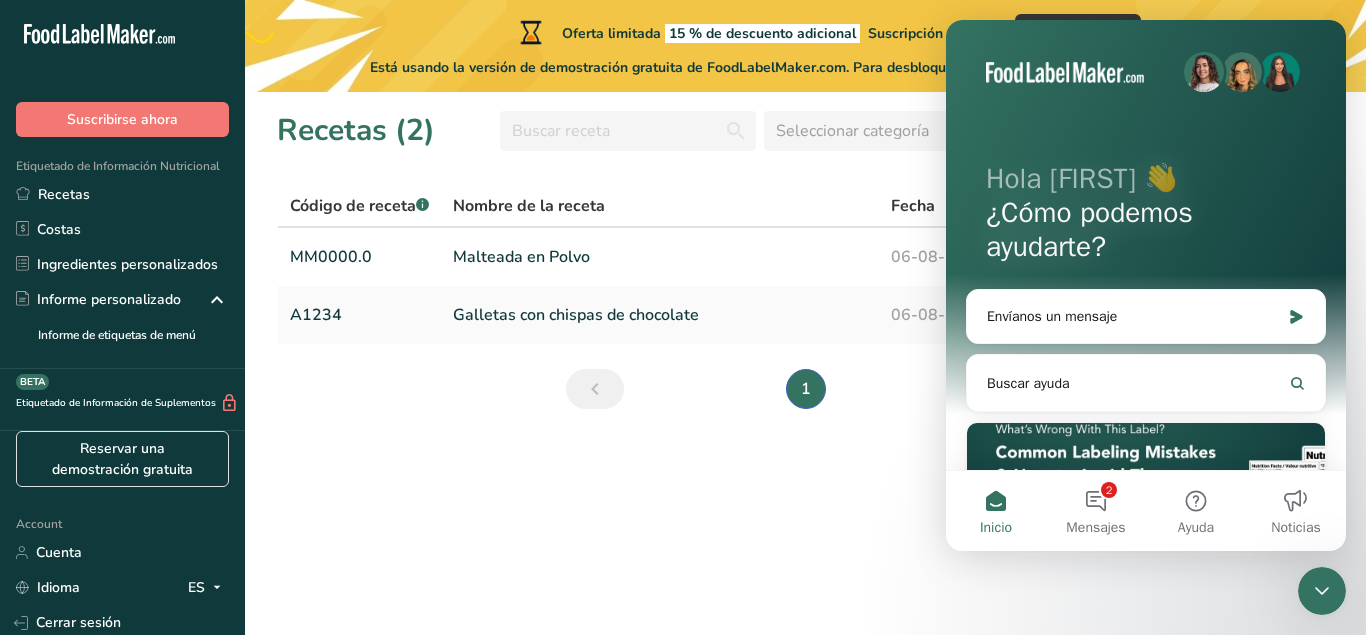 click on "Etiquetado de Información Nutricional" at bounding box center (110, 166) 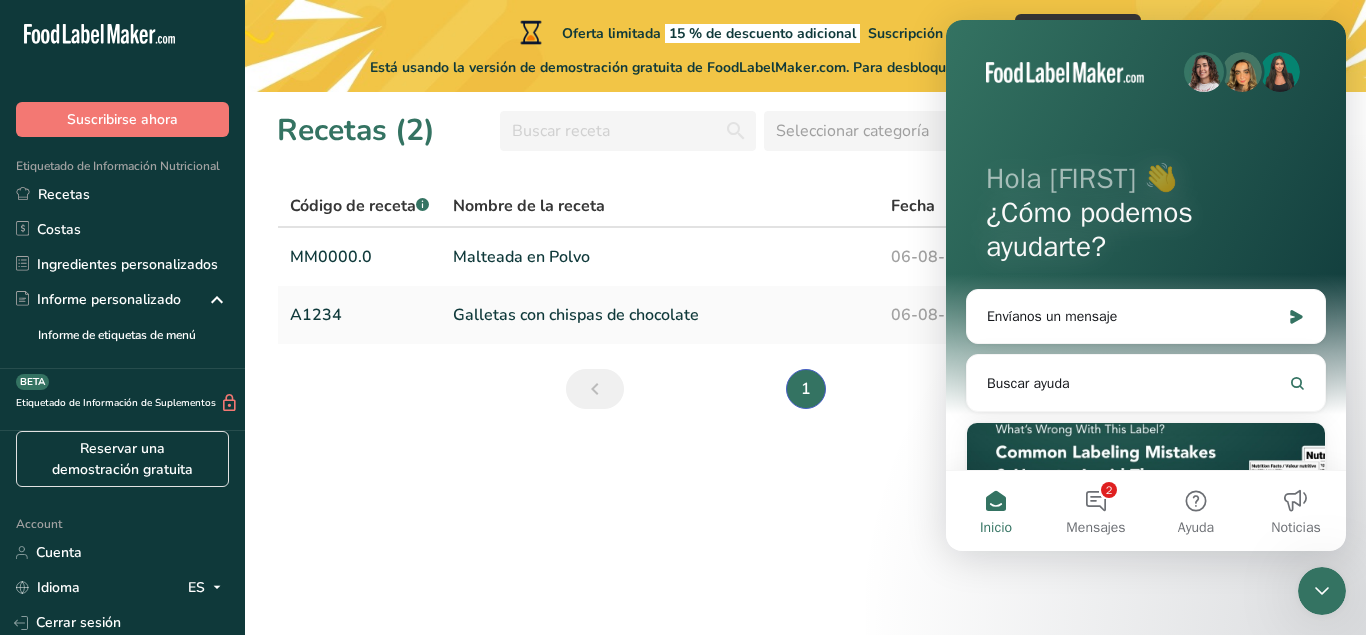 click on "Inicio" at bounding box center (996, 511) 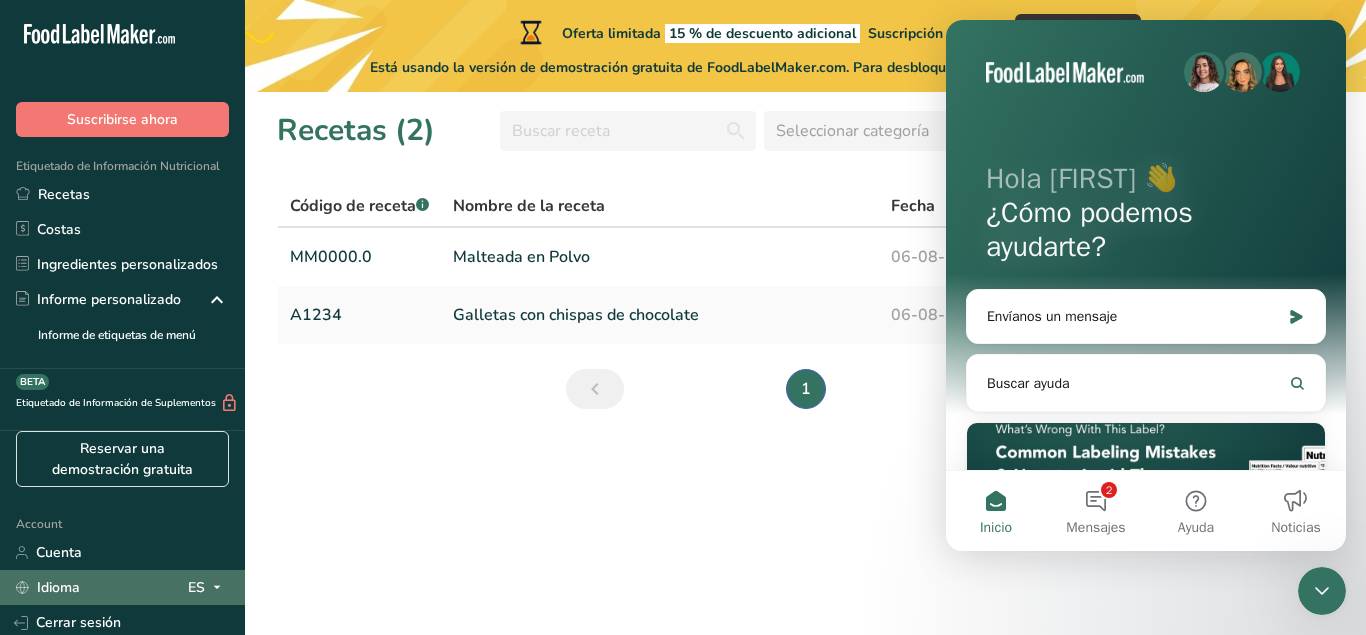 scroll, scrollTop: 151, scrollLeft: 0, axis: vertical 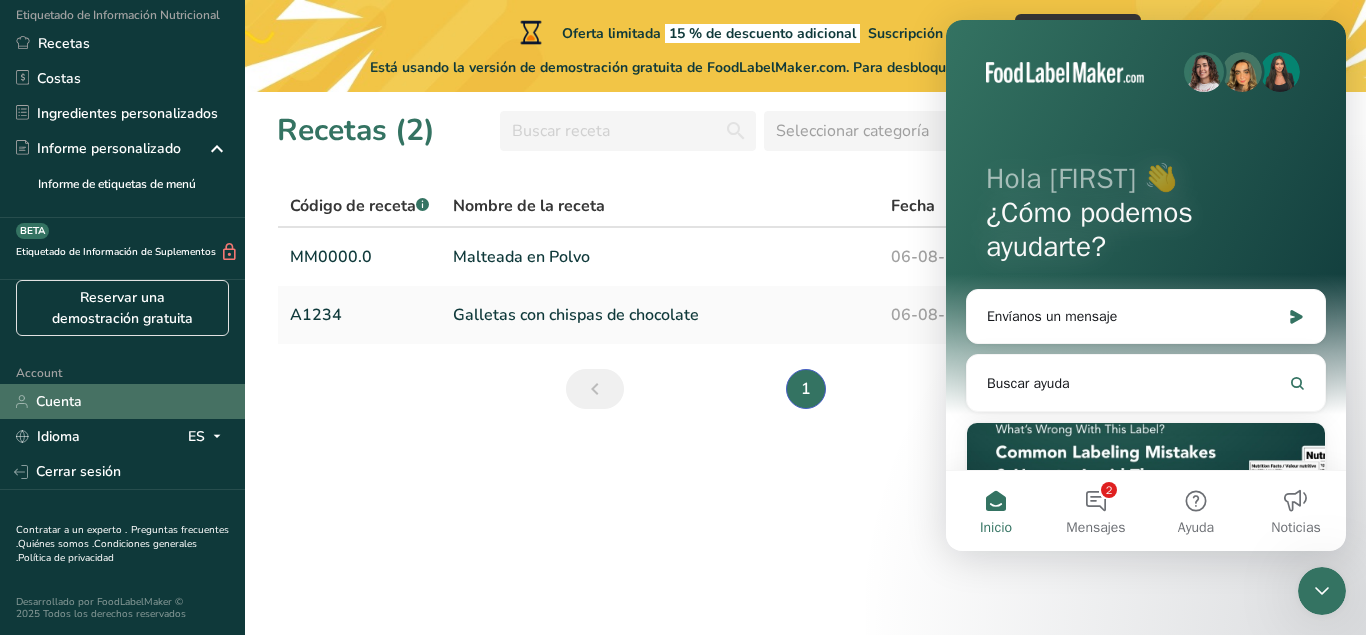 click on "Cuenta" at bounding box center (122, 401) 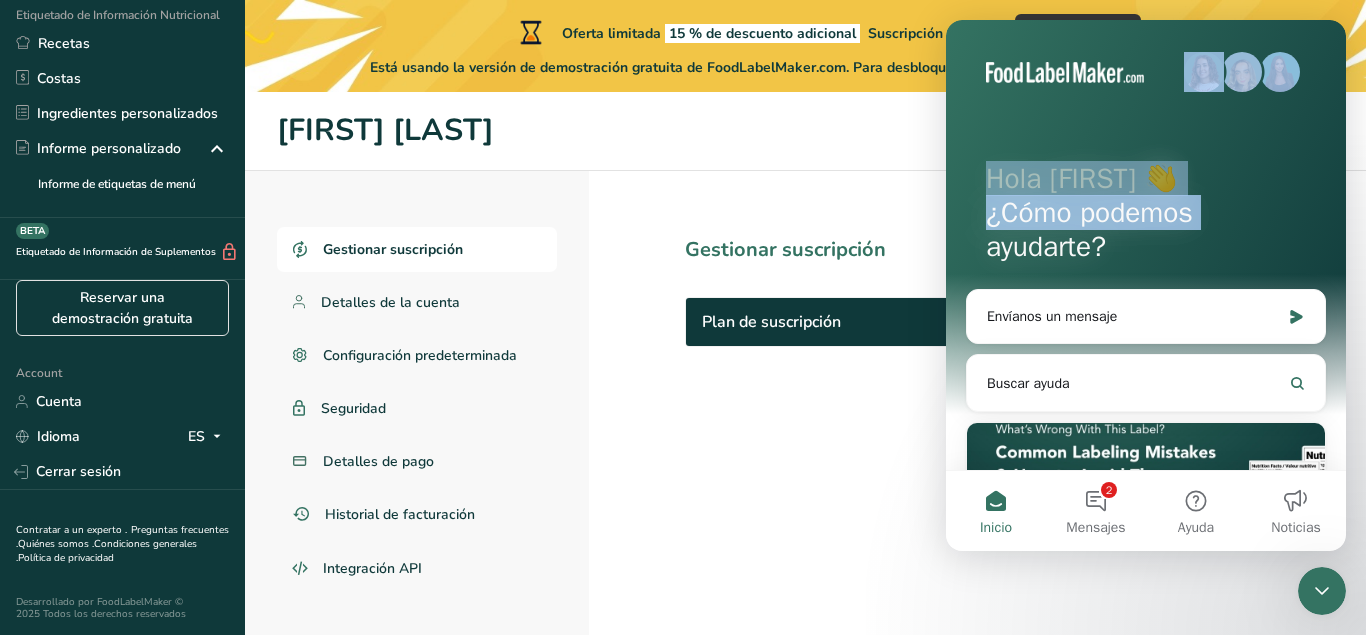 drag, startPoint x: 1204, startPoint y: 39, endPoint x: 1813, endPoint y: 412, distance: 714.14984 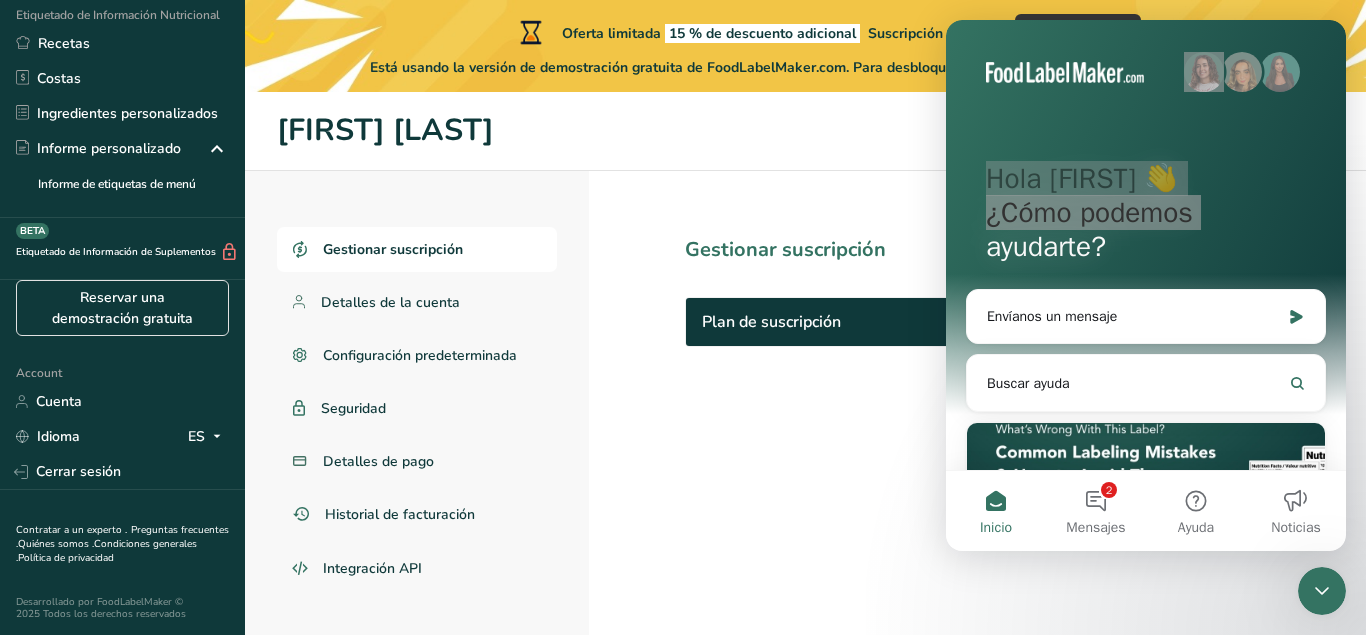 drag, startPoint x: 1069, startPoint y: 562, endPoint x: 1145, endPoint y: 552, distance: 76.655075 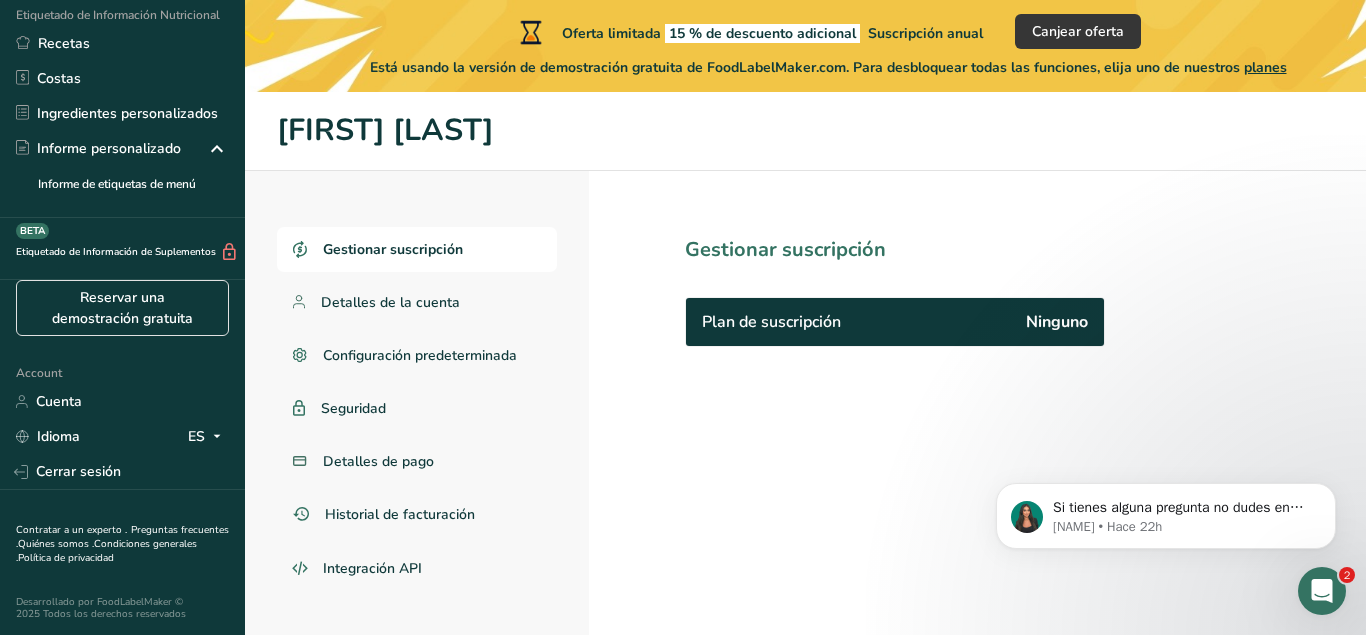 scroll, scrollTop: 0, scrollLeft: 0, axis: both 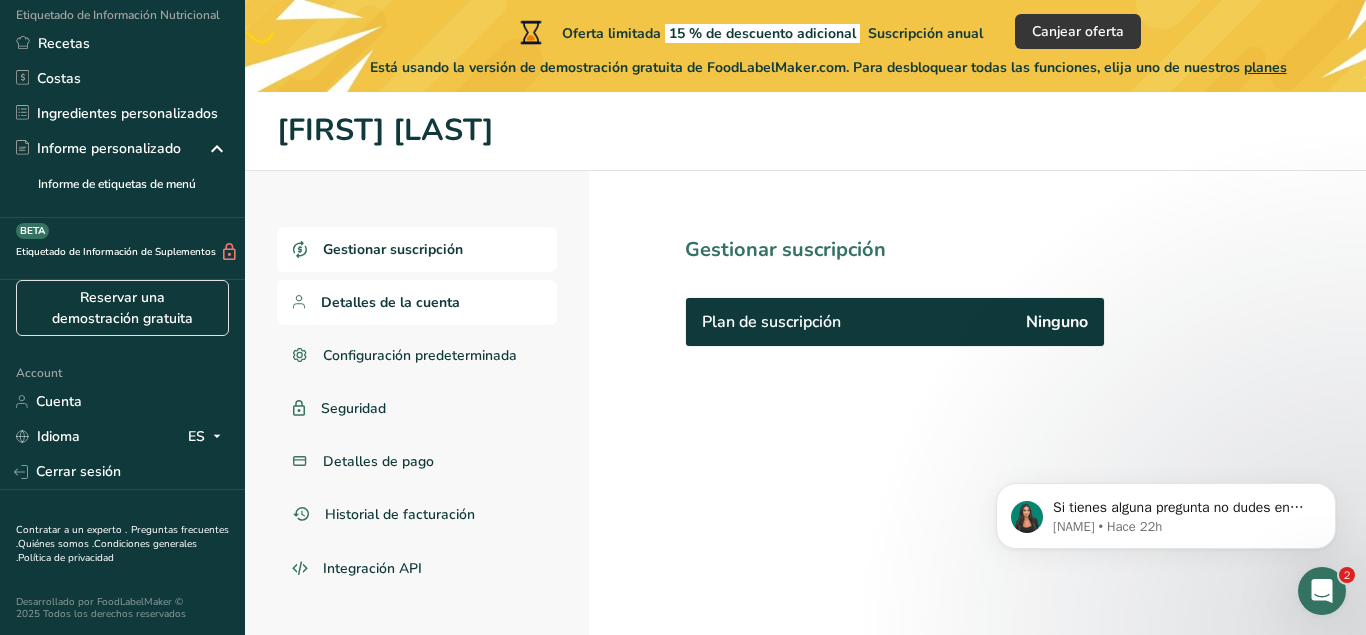 click on "Detalles de la cuenta" at bounding box center (390, 302) 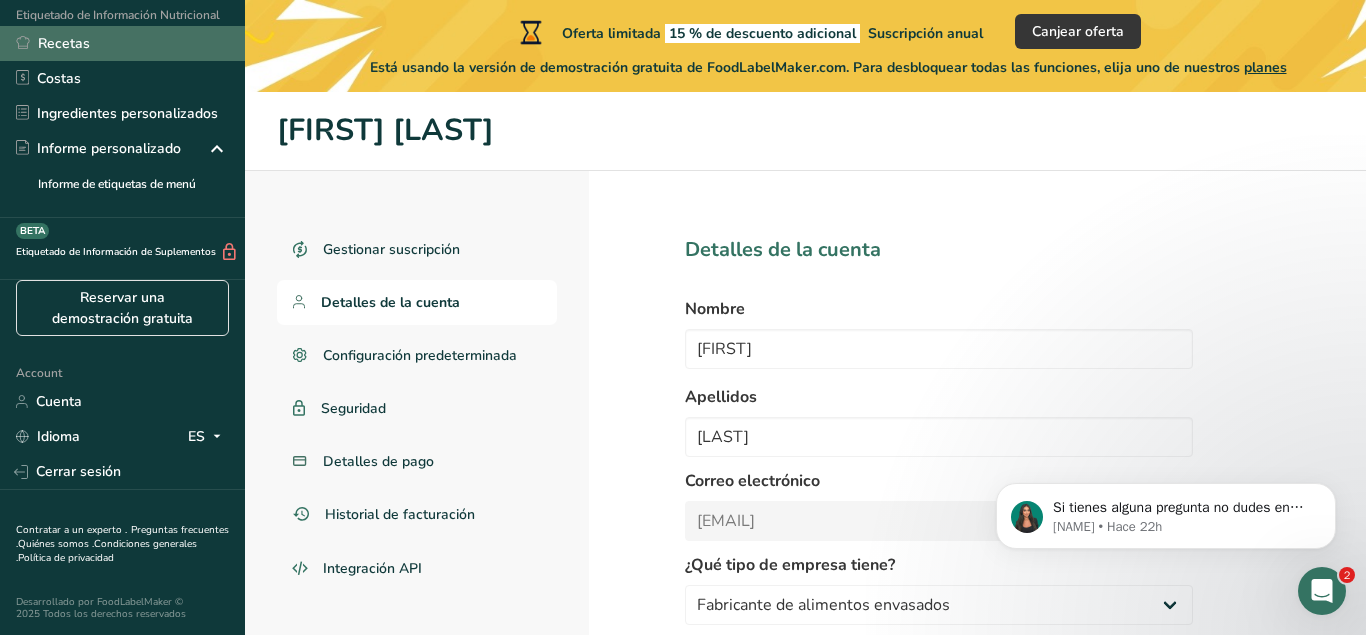 select on "8" 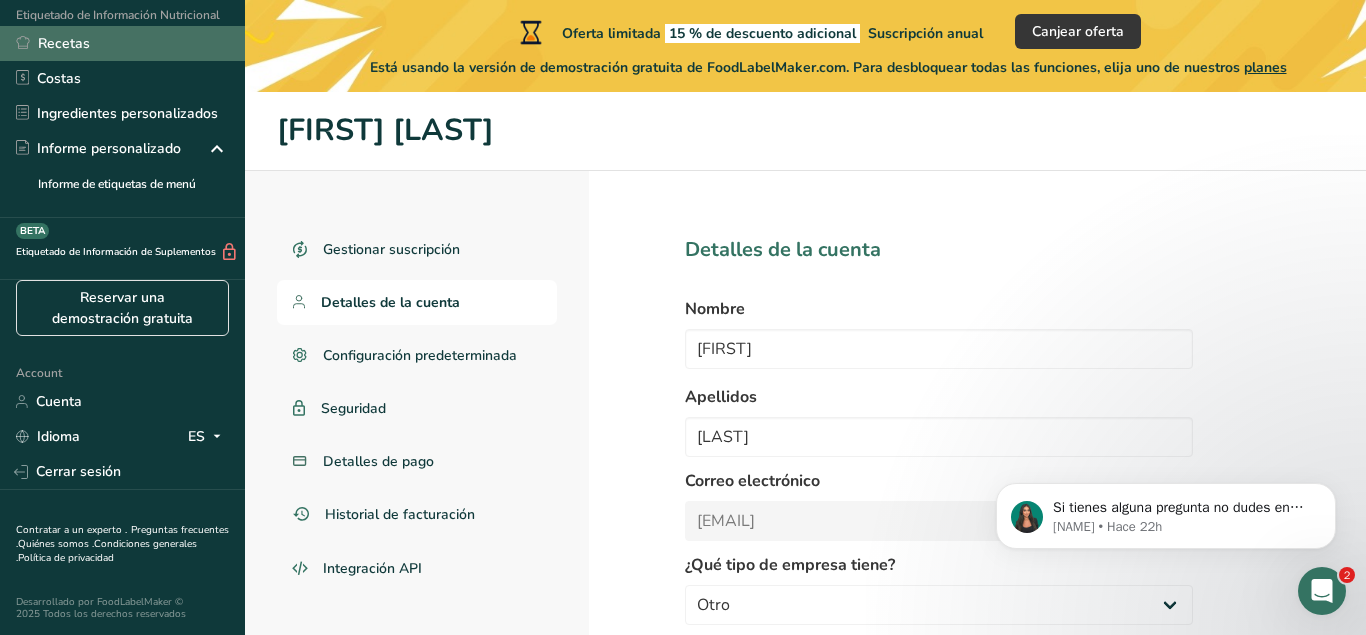 click on "Recetas" at bounding box center (122, 43) 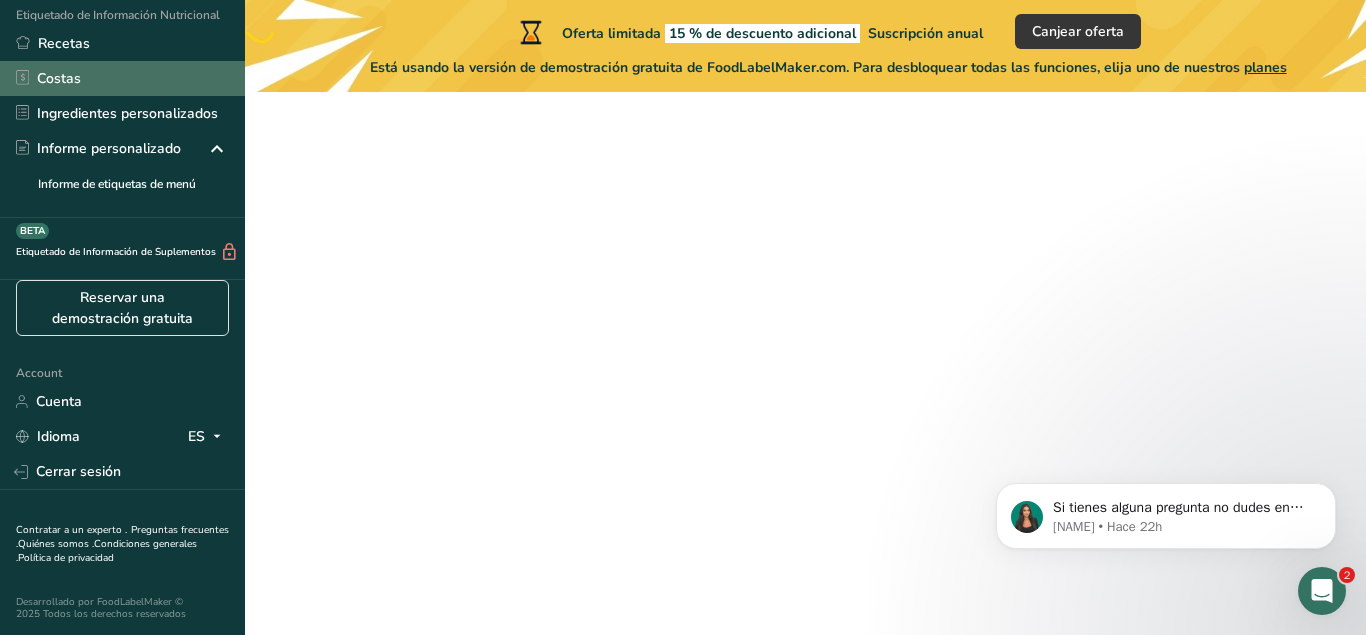 click on "Costas" at bounding box center (122, 78) 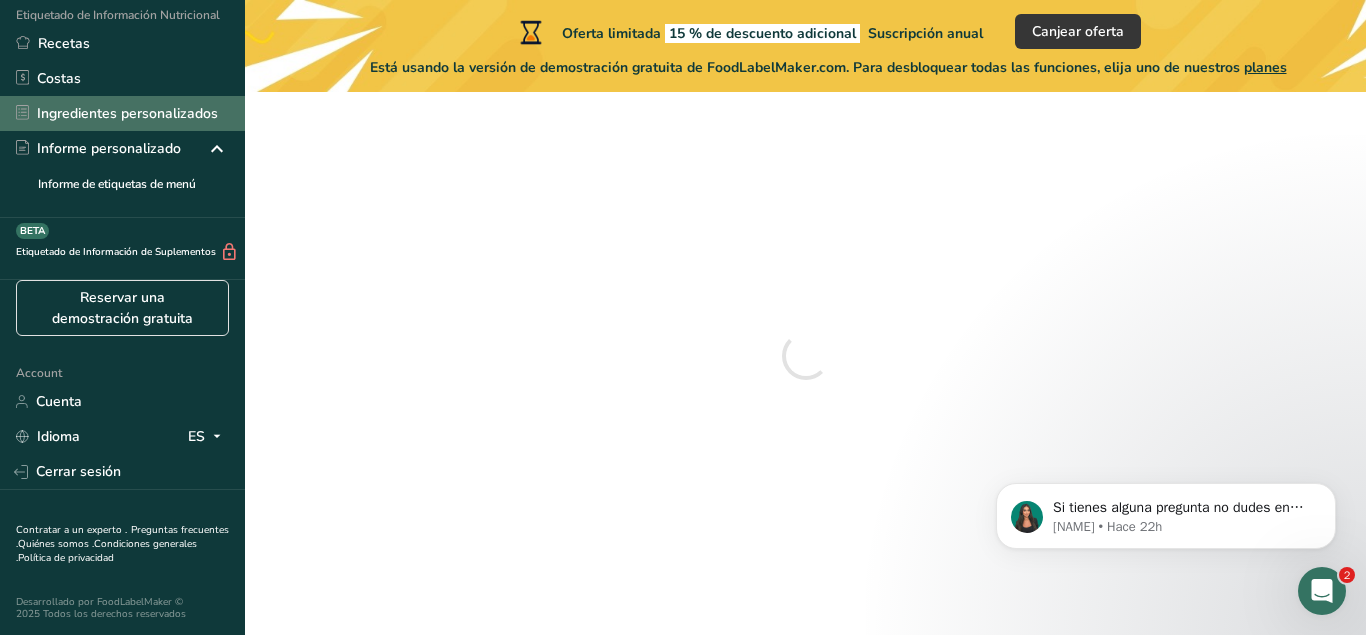 click on "Ingredientes personalizados" at bounding box center (122, 113) 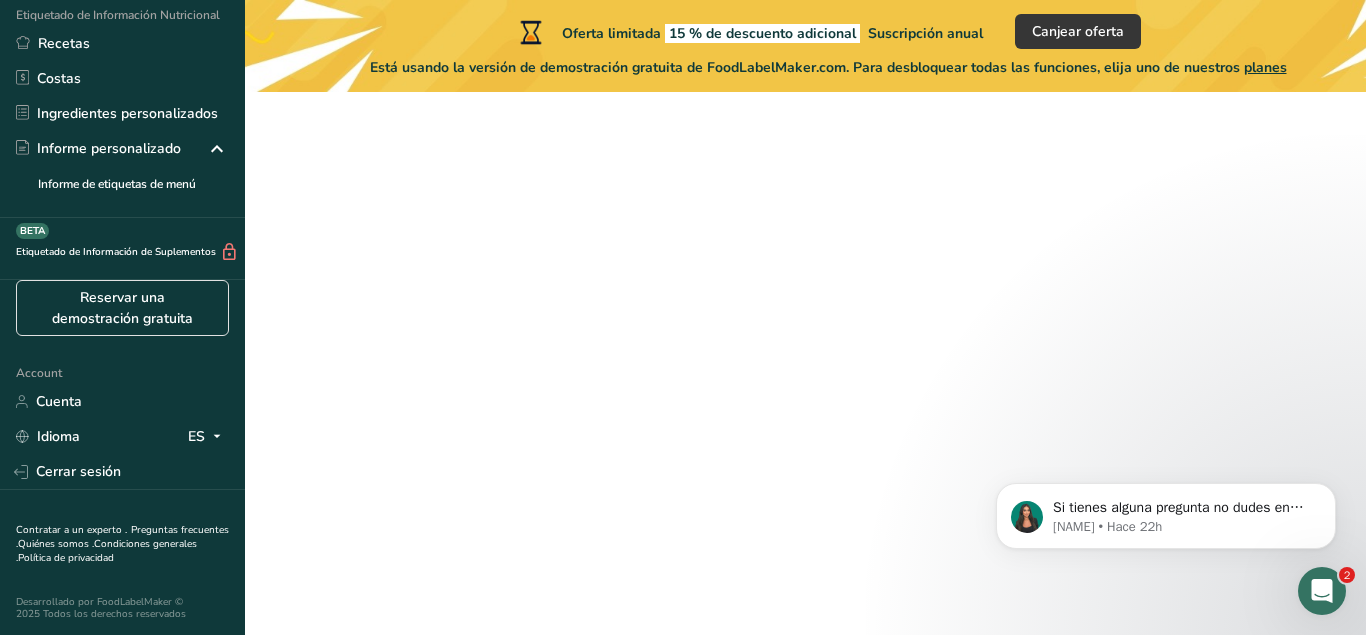 scroll, scrollTop: 0, scrollLeft: 0, axis: both 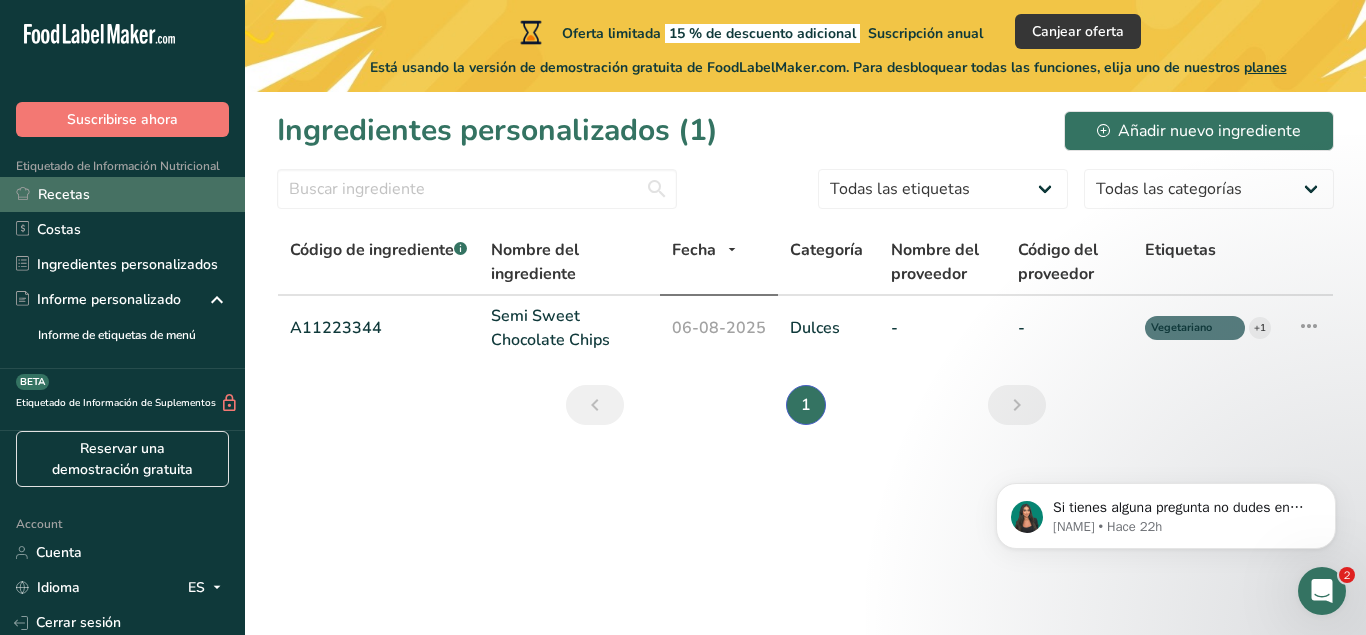 click on "Recetas" at bounding box center (122, 194) 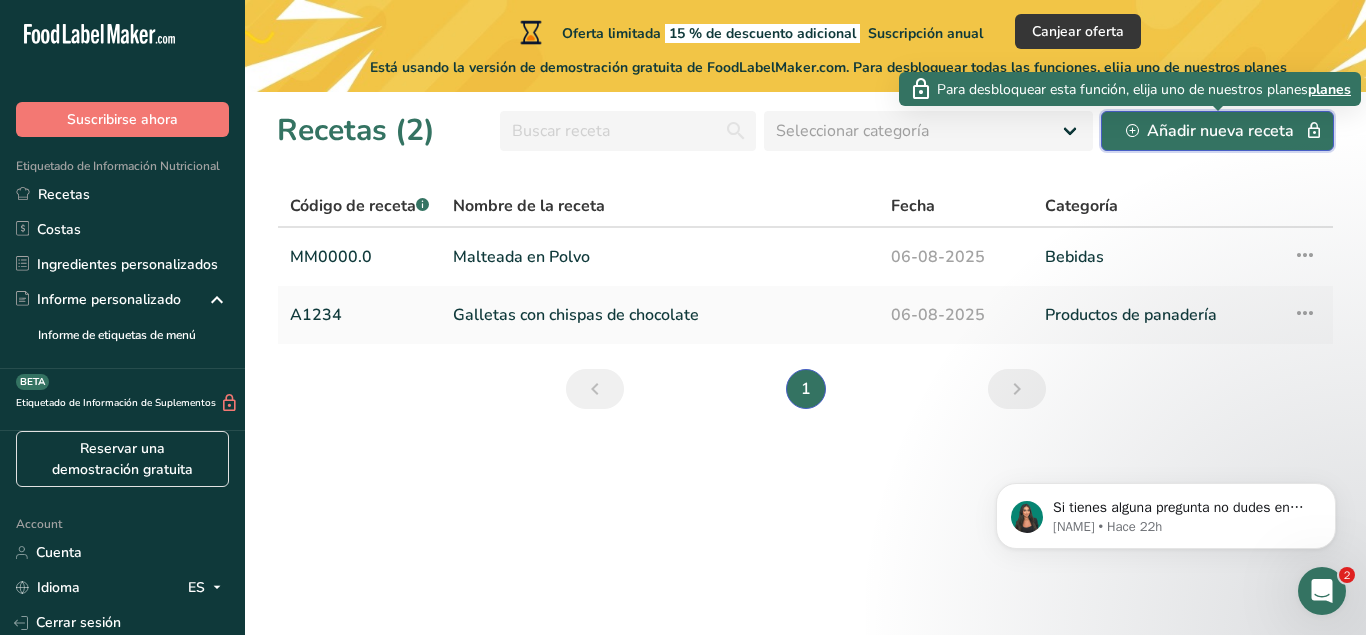 click on "Añadir nueva receta" at bounding box center [1217, 131] 